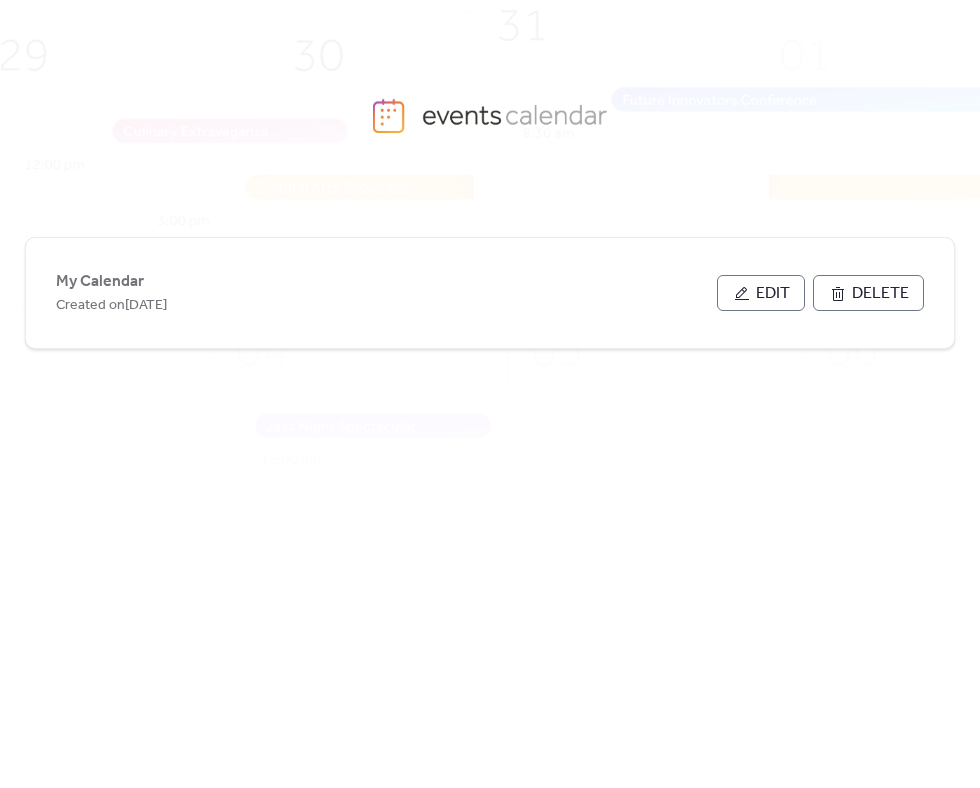 scroll, scrollTop: 0, scrollLeft: 0, axis: both 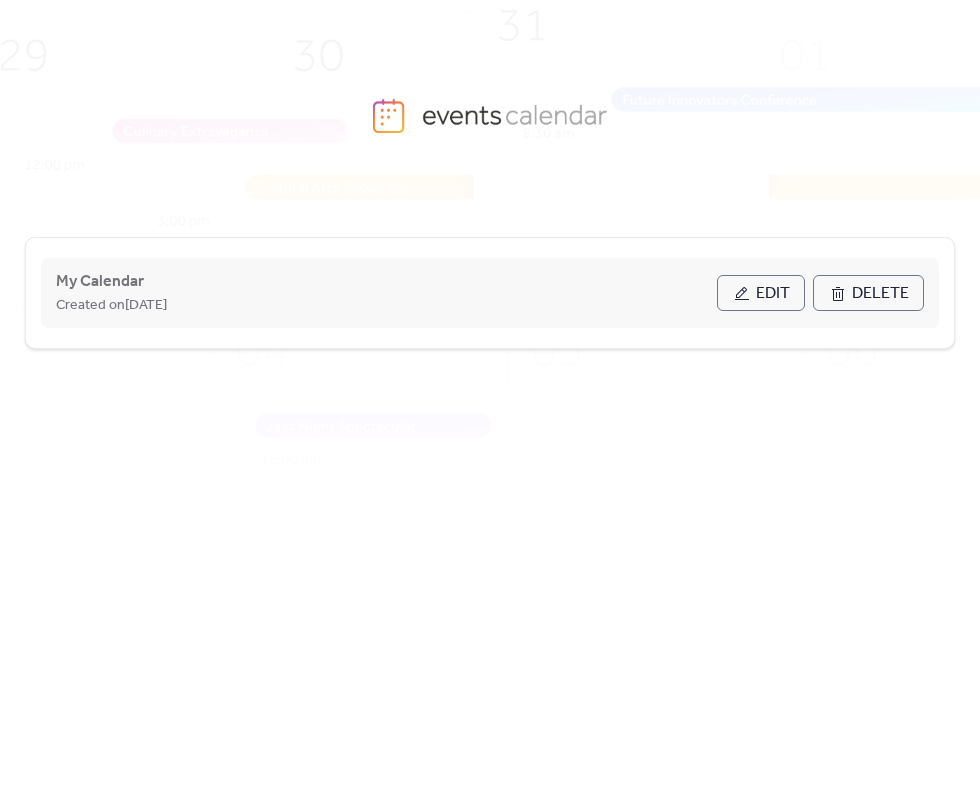 click on "Edit" at bounding box center (773, 294) 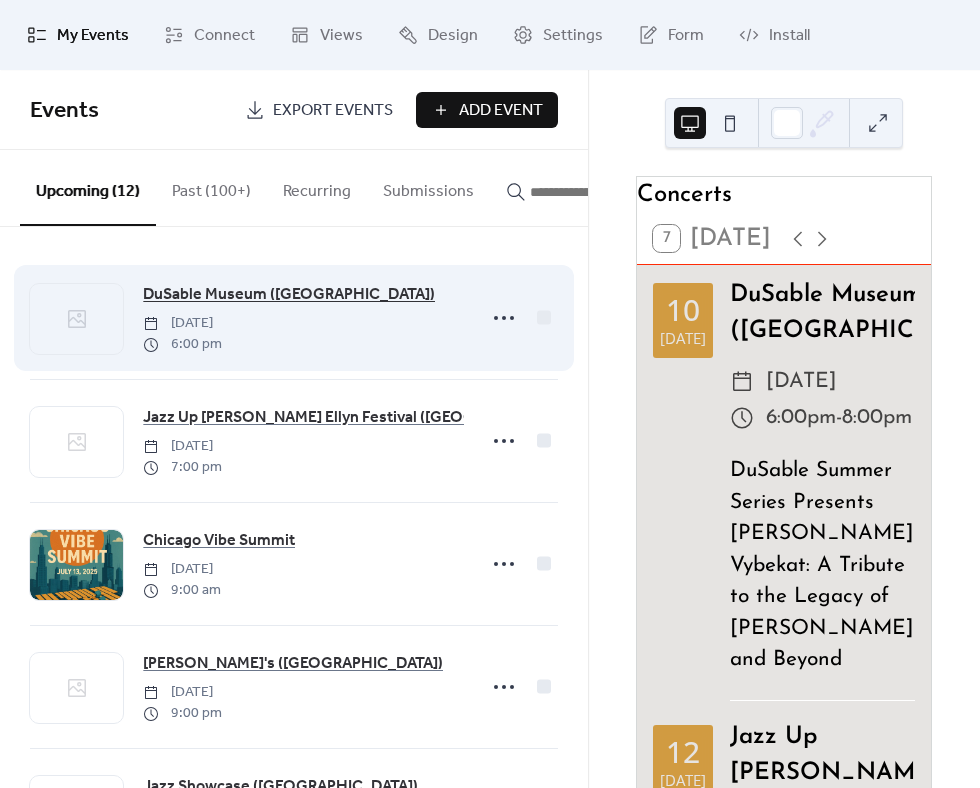 click on "DuSable Museum ([GEOGRAPHIC_DATA])" at bounding box center [289, 295] 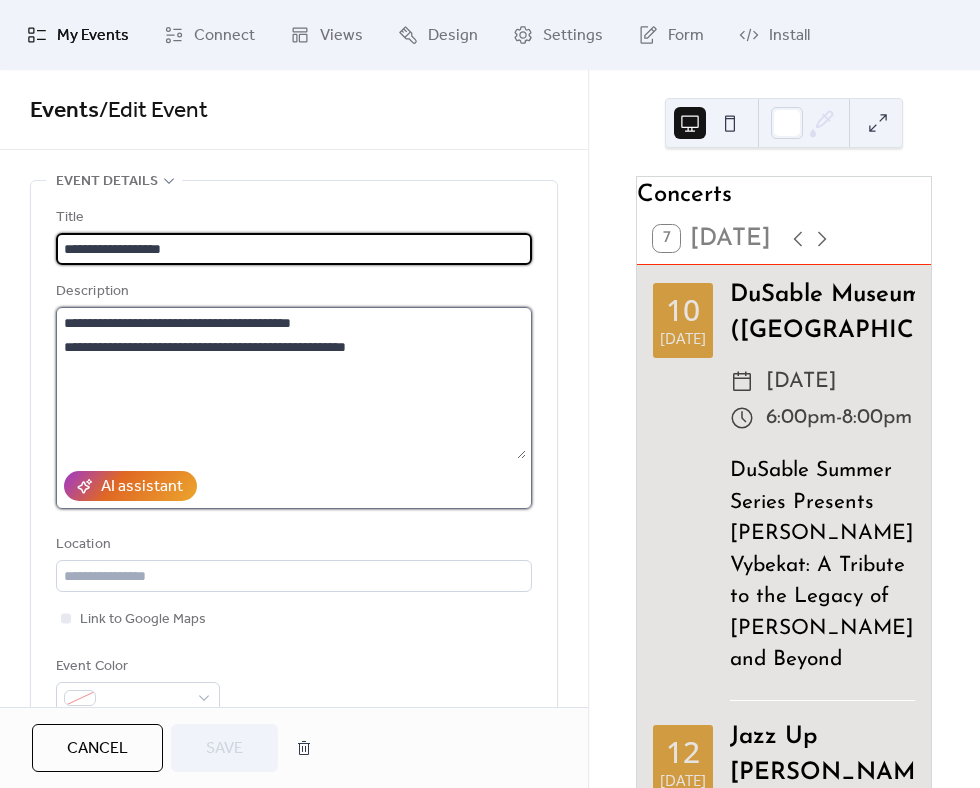 click on "**********" at bounding box center [291, 383] 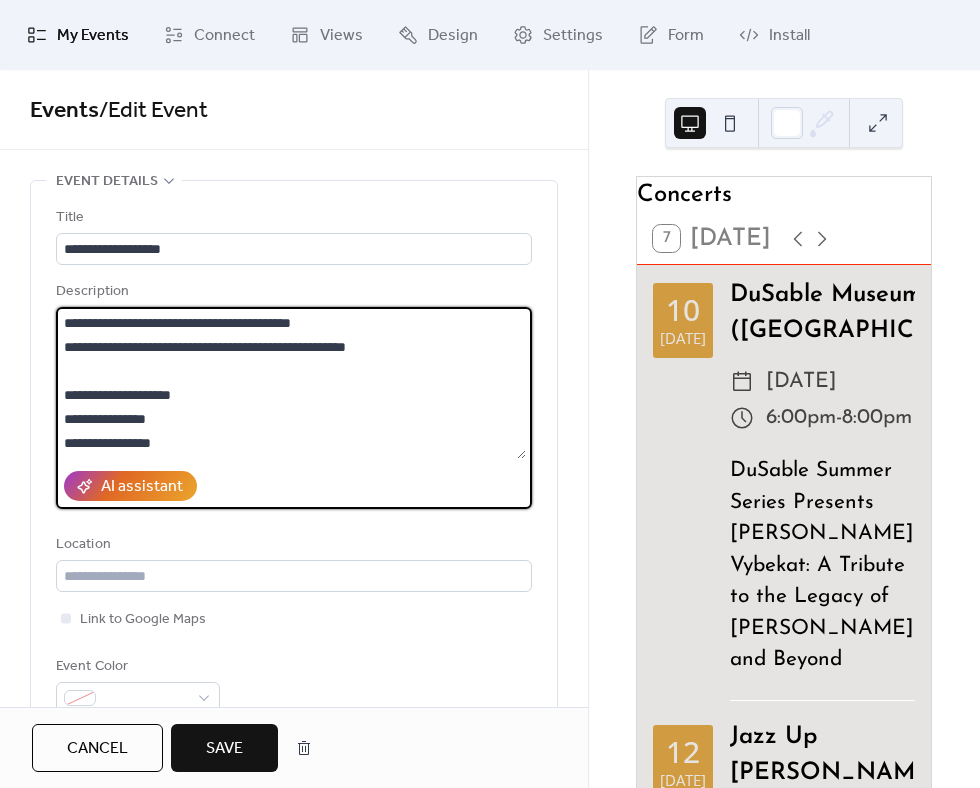 drag, startPoint x: 141, startPoint y: 418, endPoint x: 158, endPoint y: 418, distance: 17 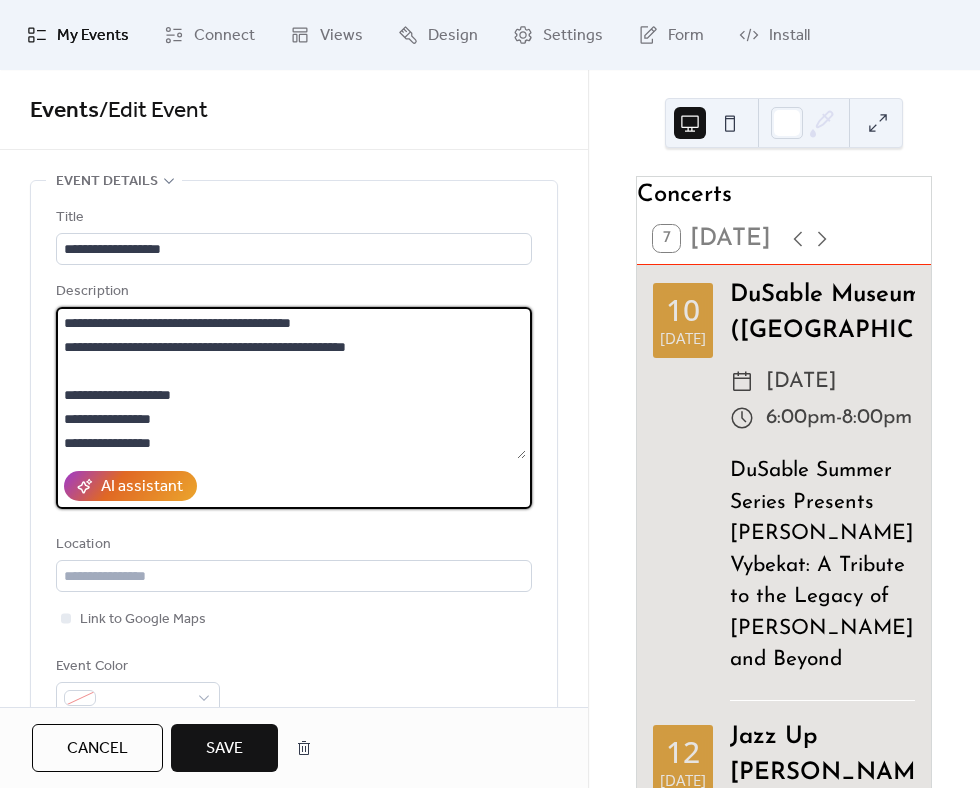 click on "**********" at bounding box center [291, 383] 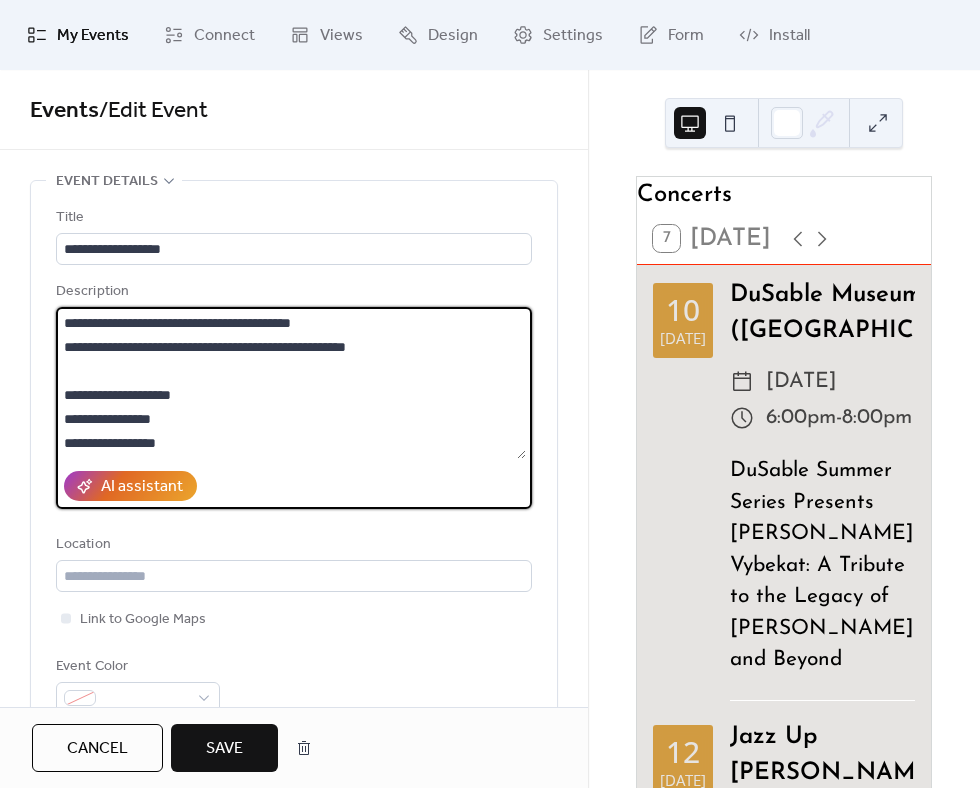 scroll, scrollTop: 21, scrollLeft: 0, axis: vertical 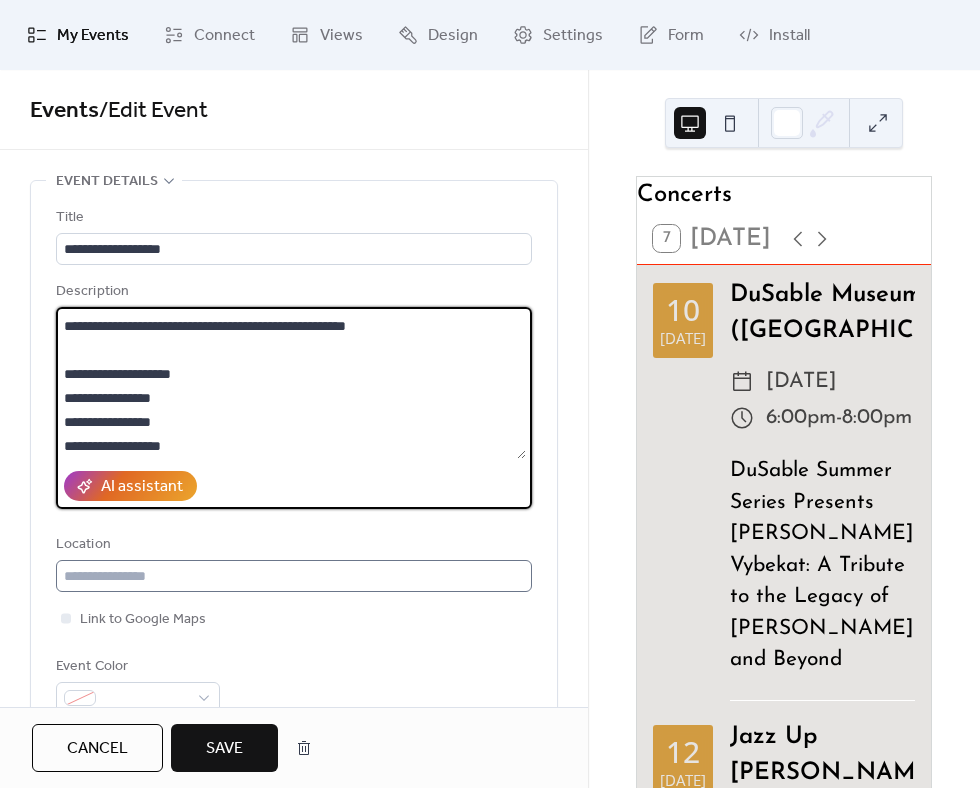 type on "**********" 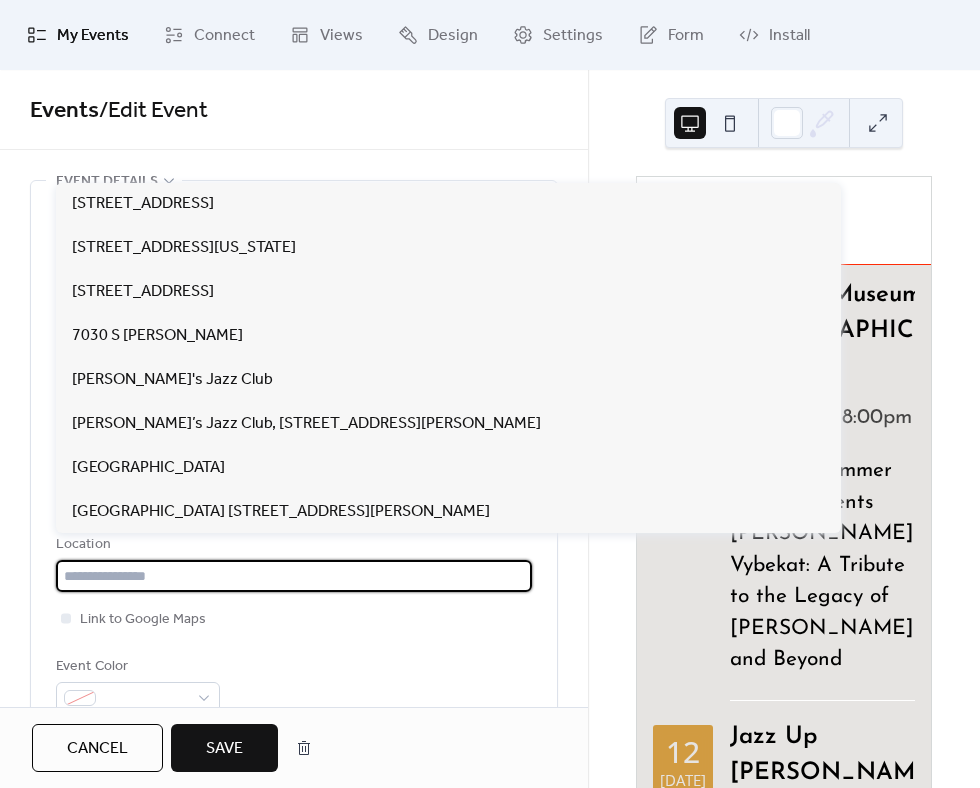 click at bounding box center [294, 576] 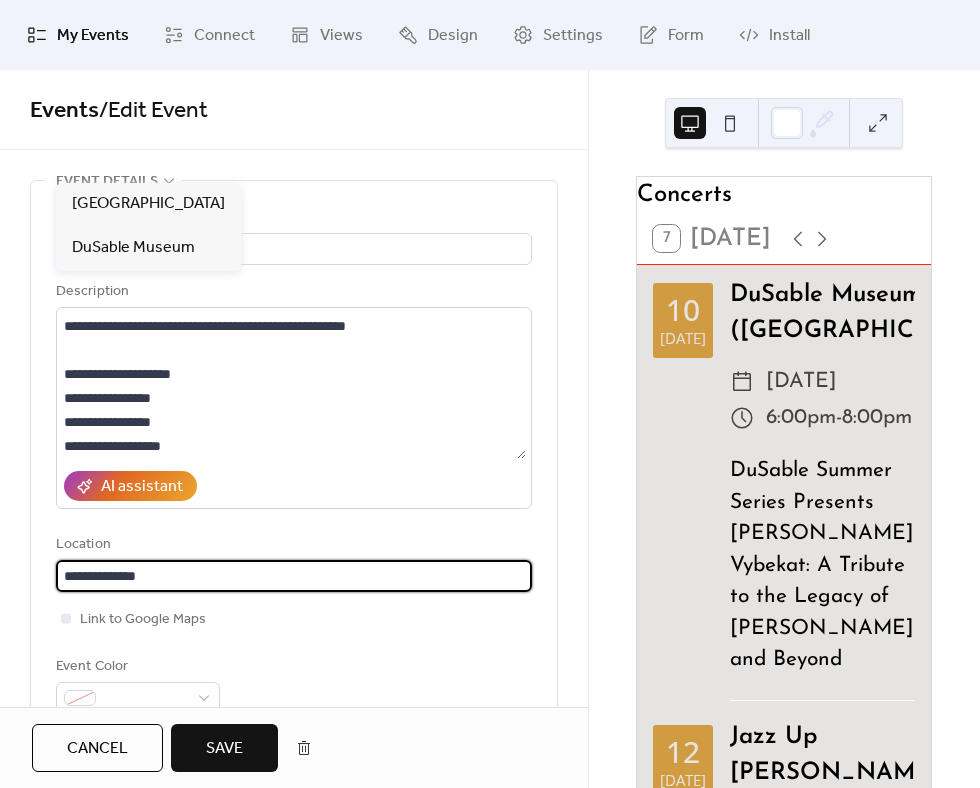 drag, startPoint x: 85, startPoint y: 576, endPoint x: 105, endPoint y: 584, distance: 21.540659 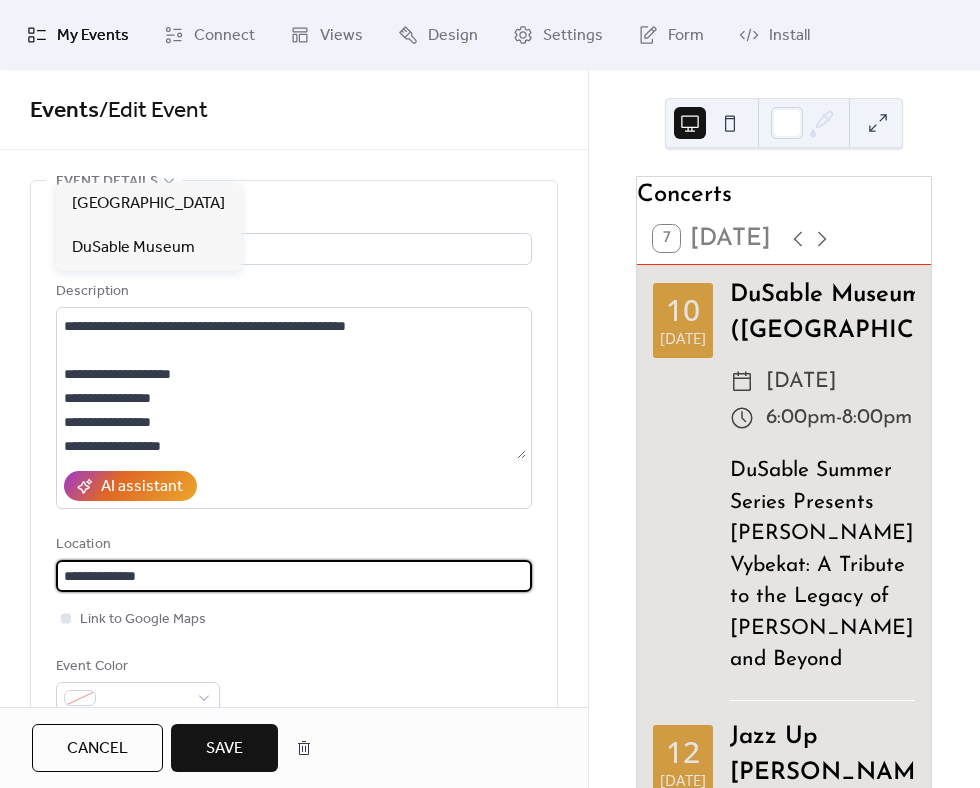 type on "**********" 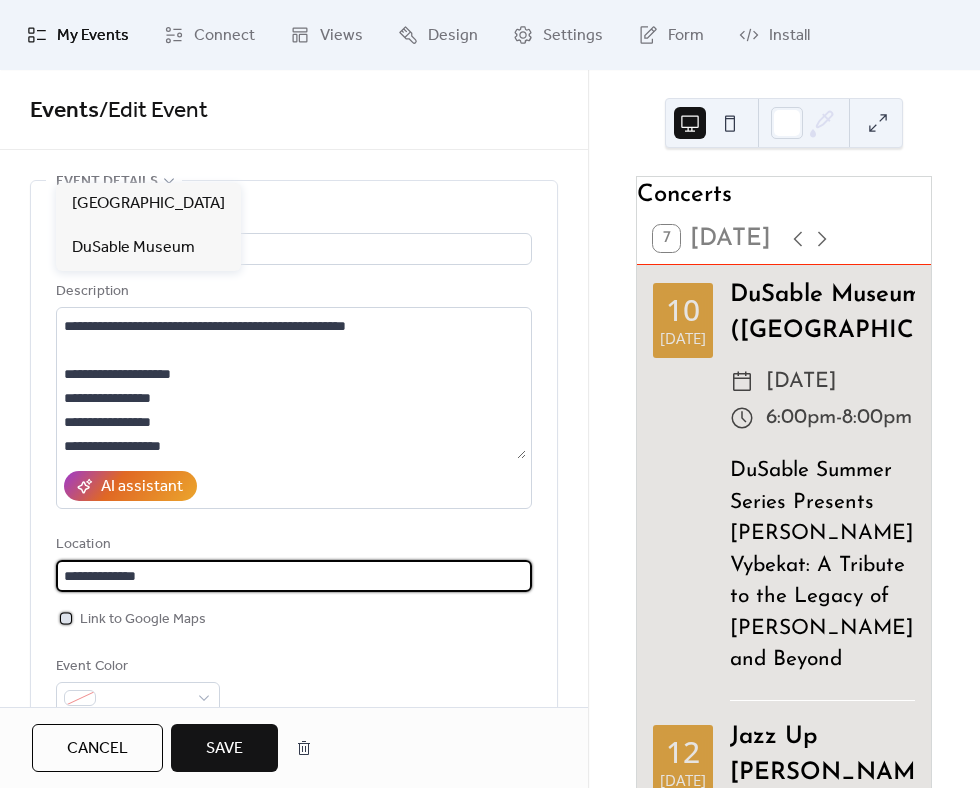click at bounding box center (66, 618) 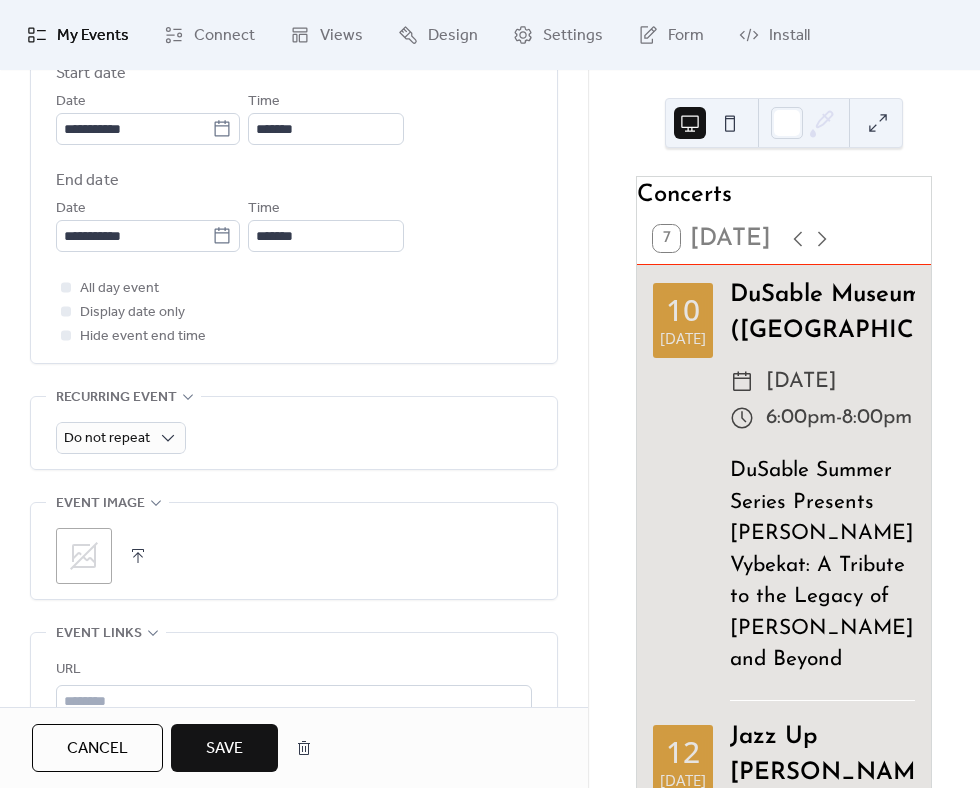 scroll, scrollTop: 781, scrollLeft: 0, axis: vertical 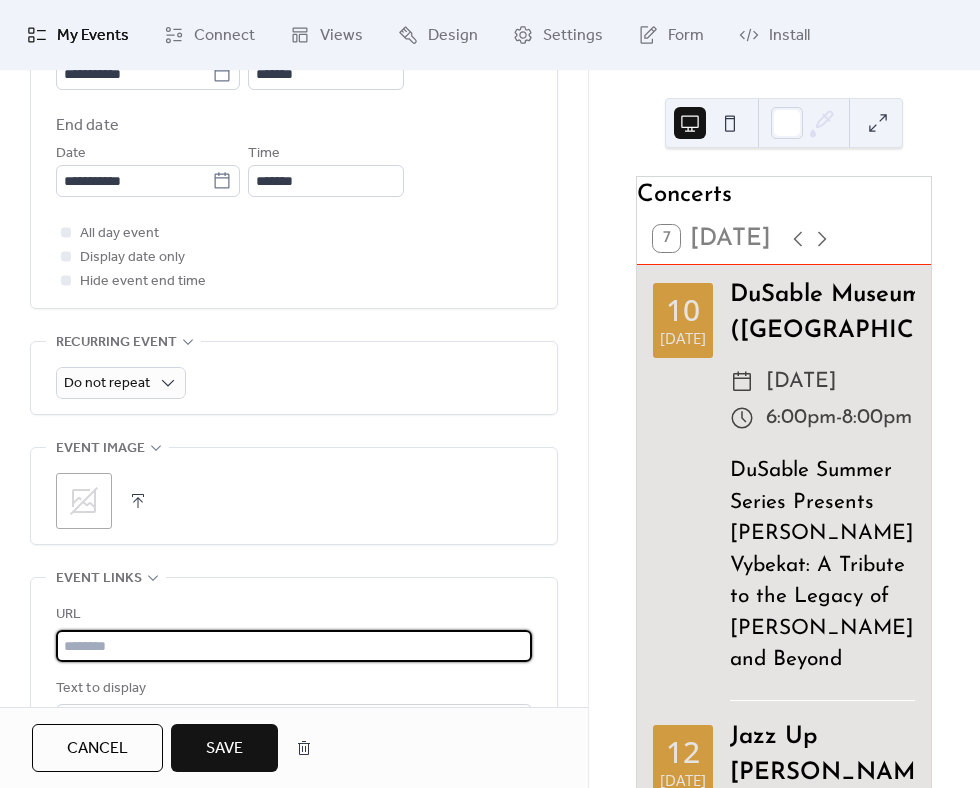 click at bounding box center (294, 646) 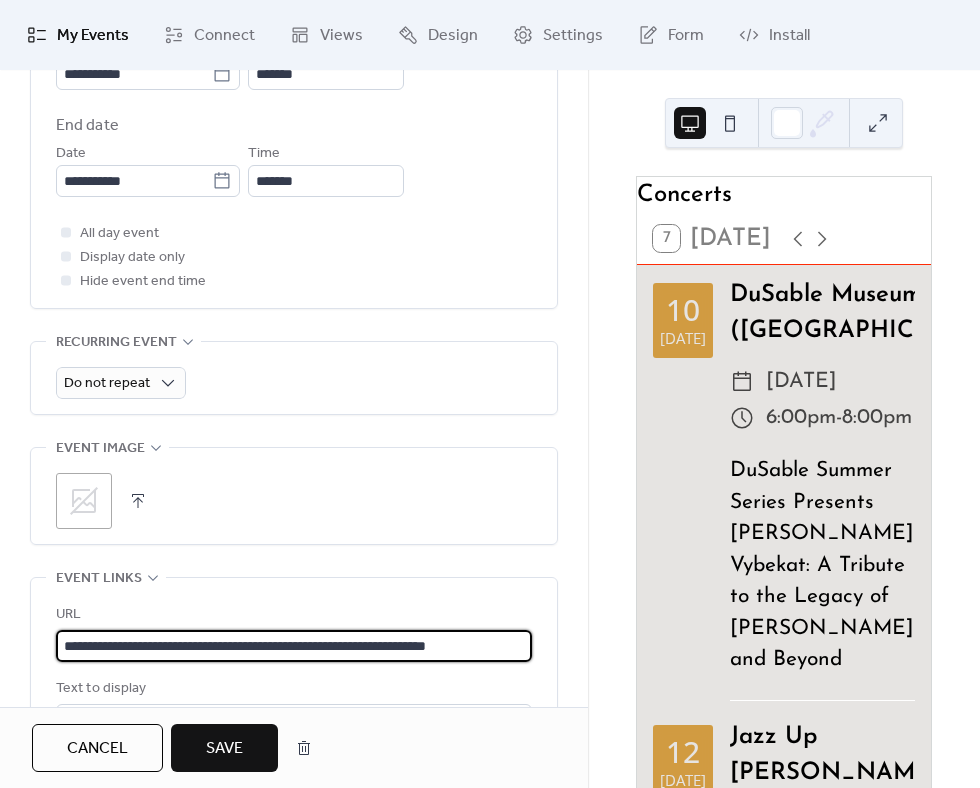 scroll, scrollTop: 1, scrollLeft: 33, axis: both 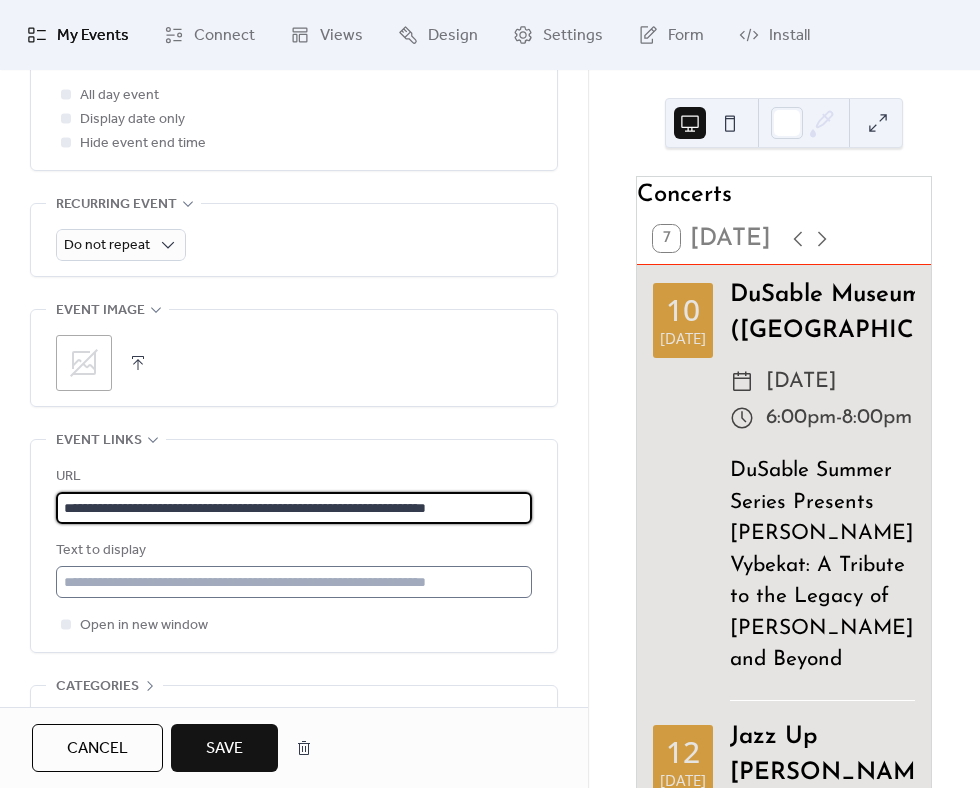 type on "**********" 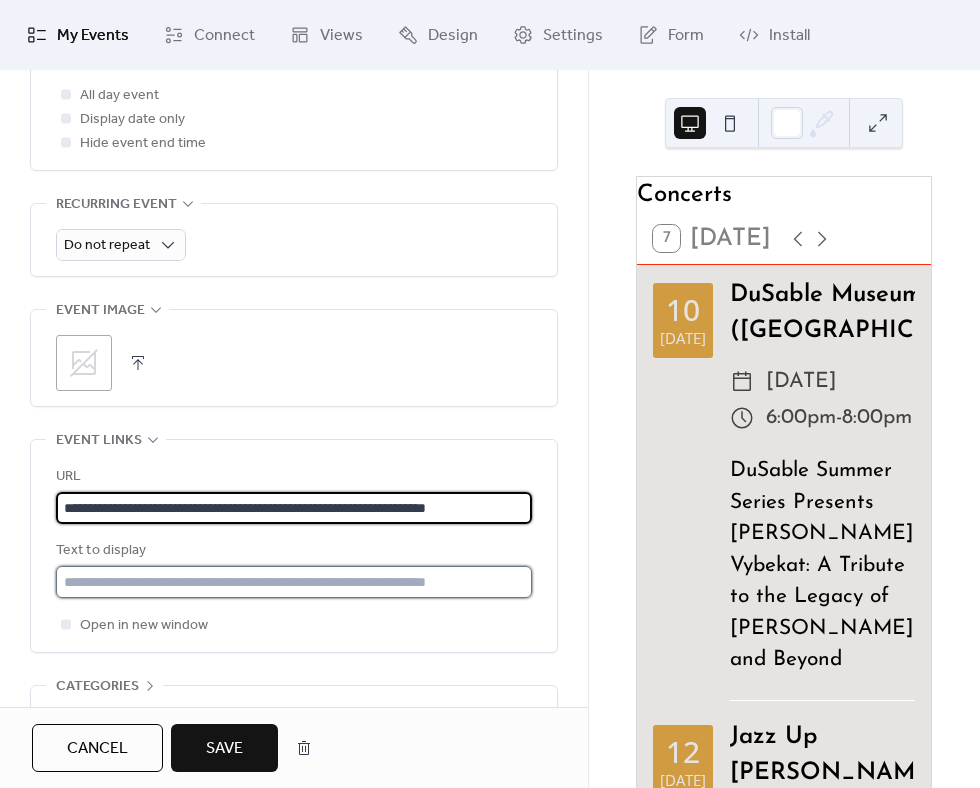 scroll, scrollTop: 0, scrollLeft: 0, axis: both 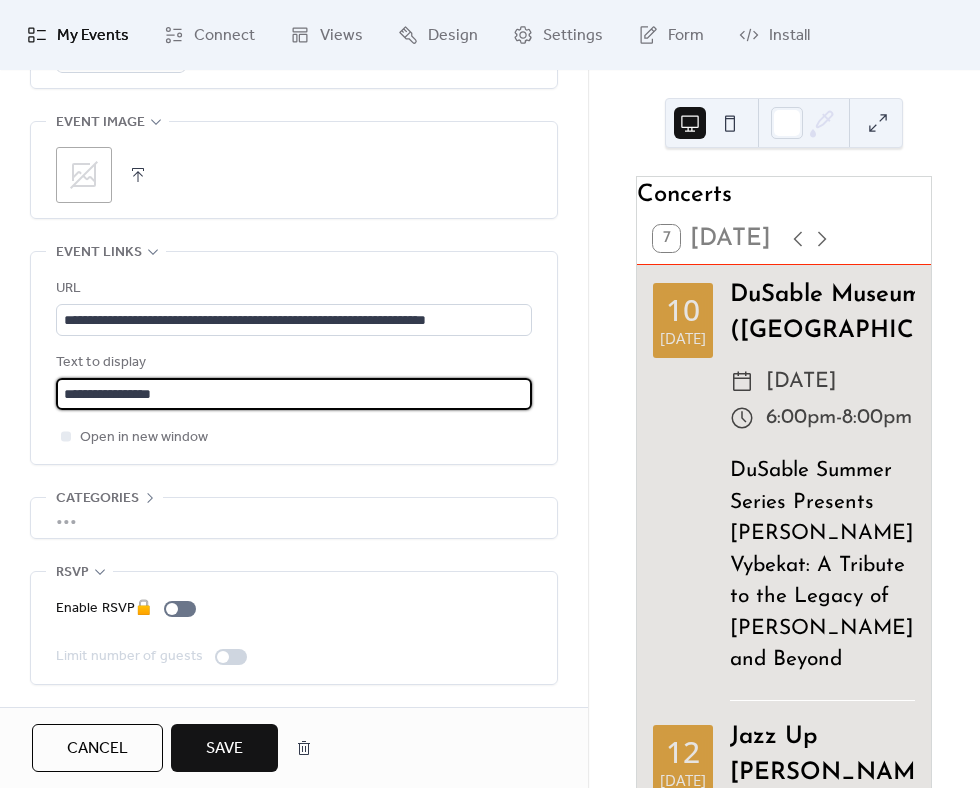 type on "**********" 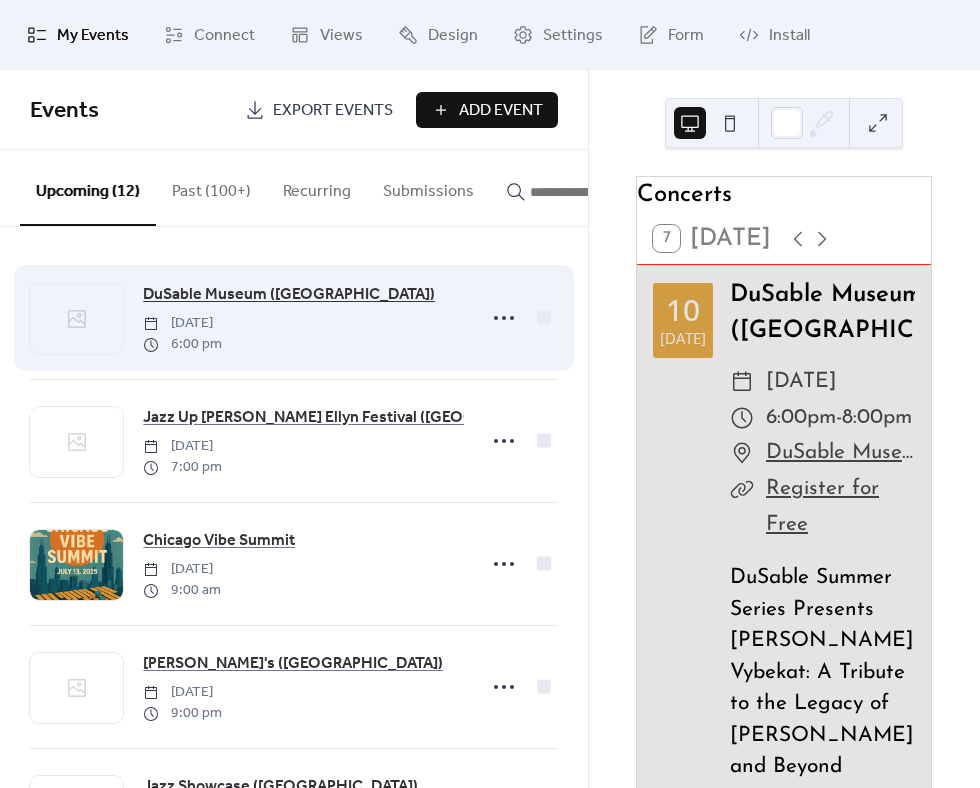 click on "DuSable Museum ([GEOGRAPHIC_DATA])" at bounding box center (289, 295) 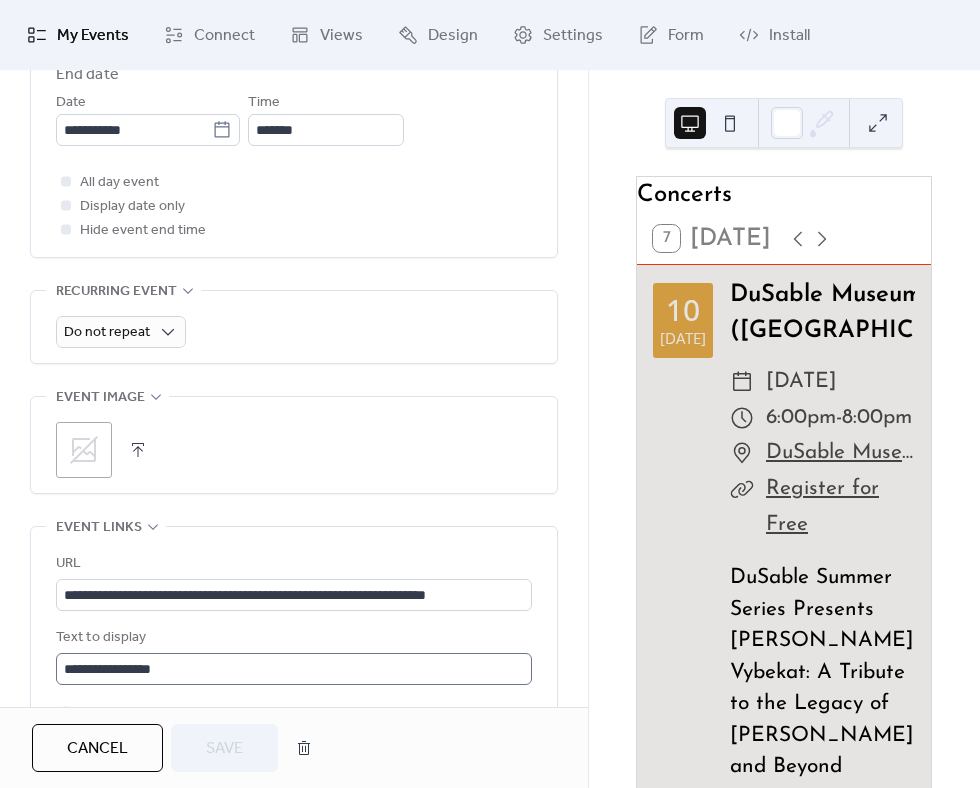 scroll, scrollTop: 903, scrollLeft: 0, axis: vertical 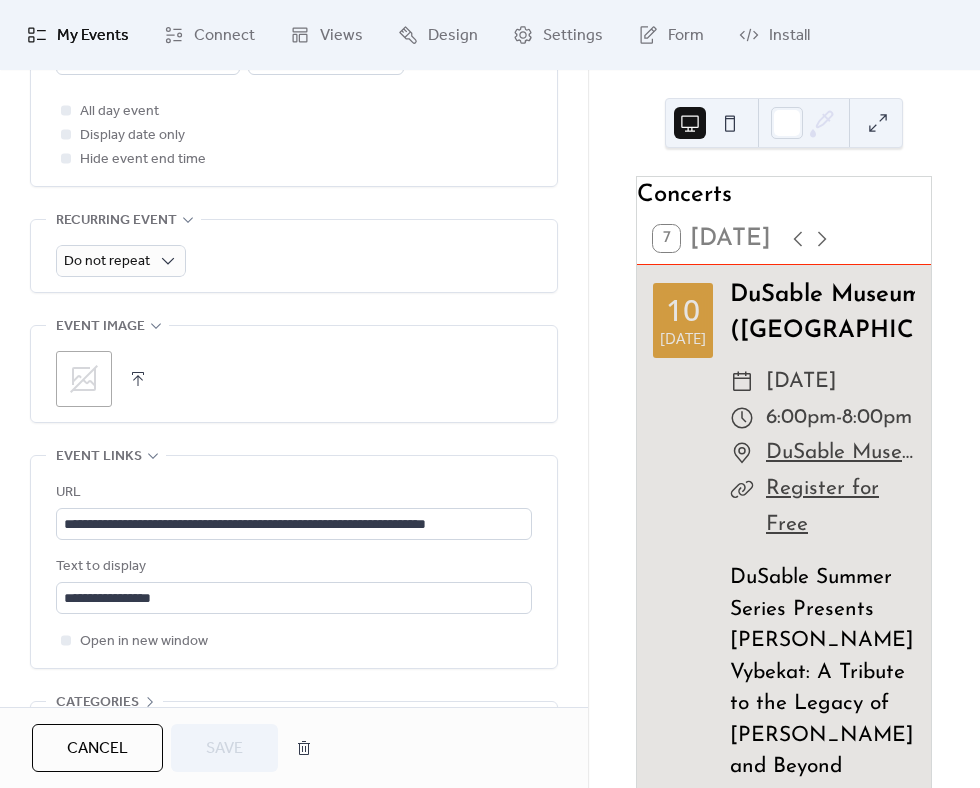 click 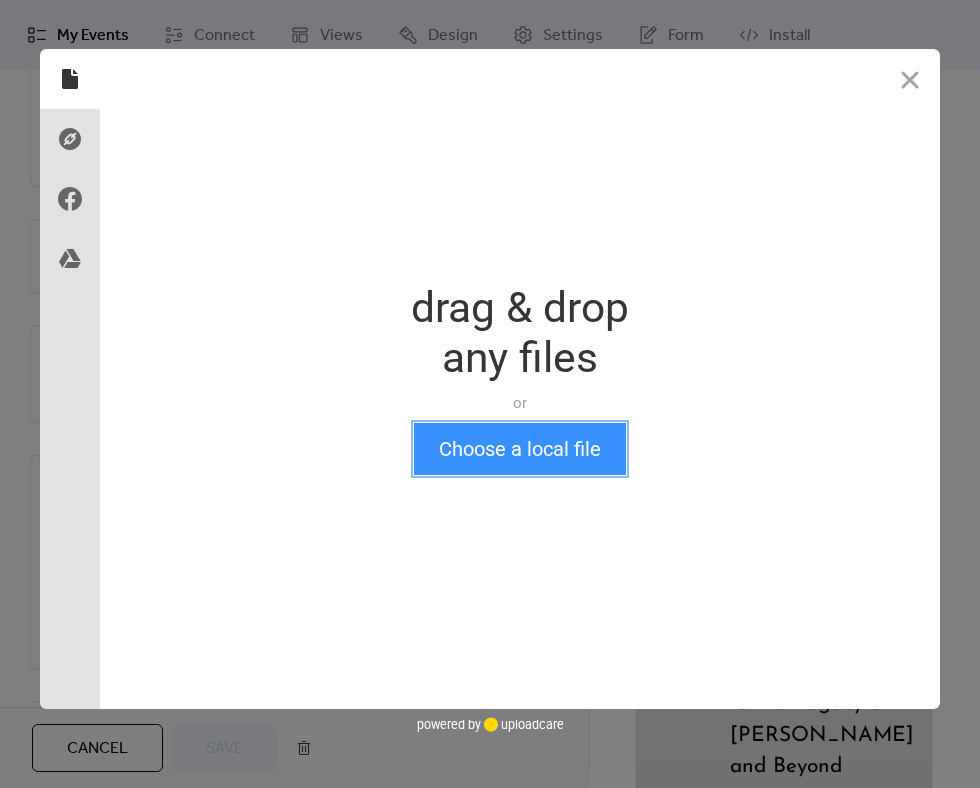 click on "Choose a local file" at bounding box center (520, 449) 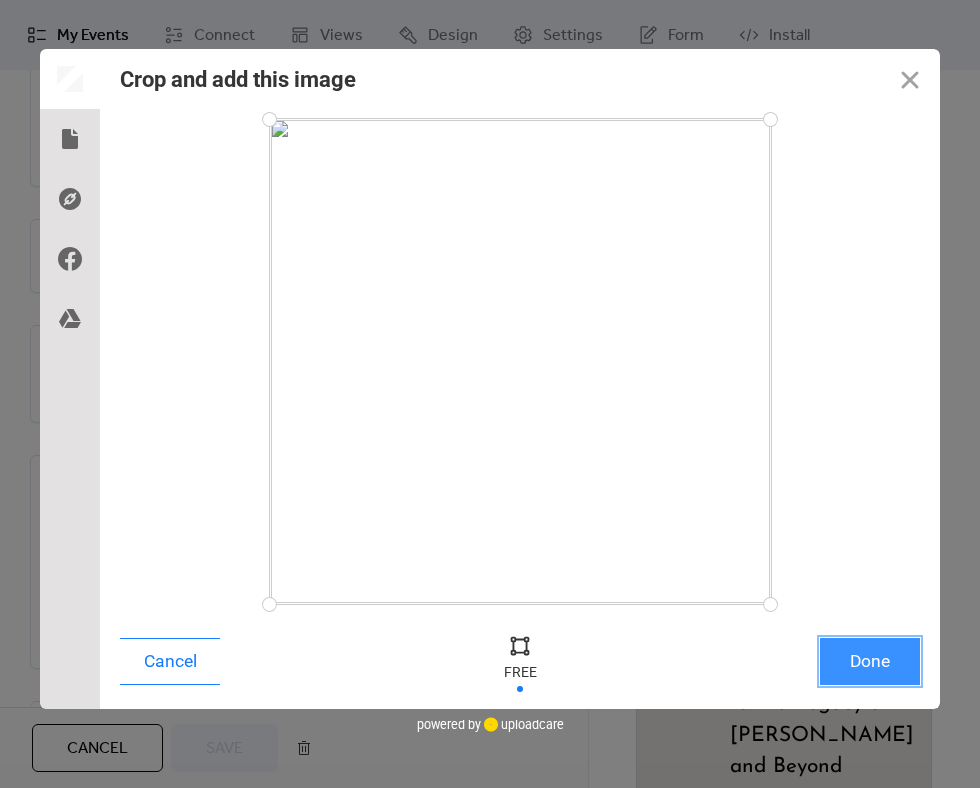 click on "Done" at bounding box center (870, 661) 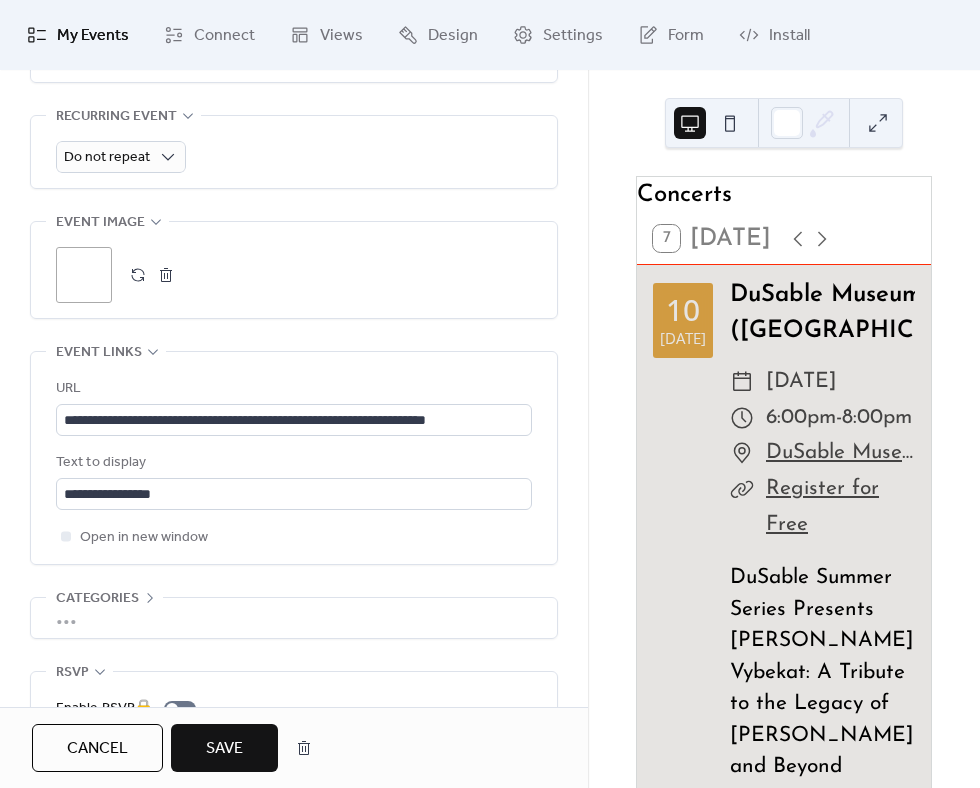 scroll, scrollTop: 1109, scrollLeft: 0, axis: vertical 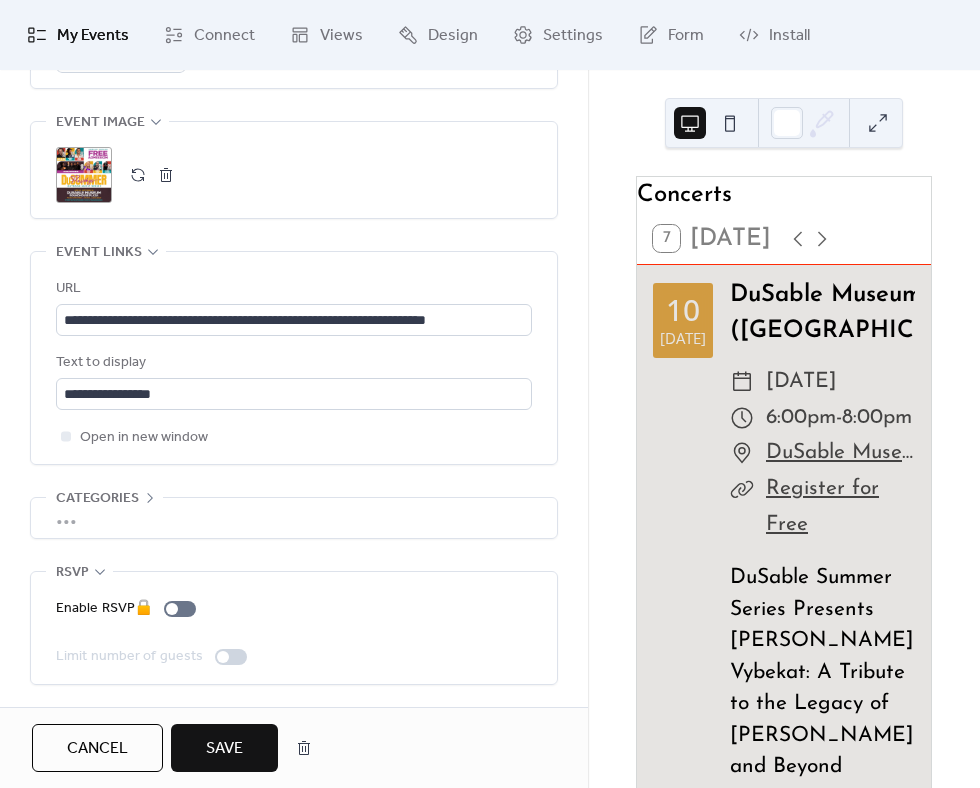 click on "Save" at bounding box center [224, 749] 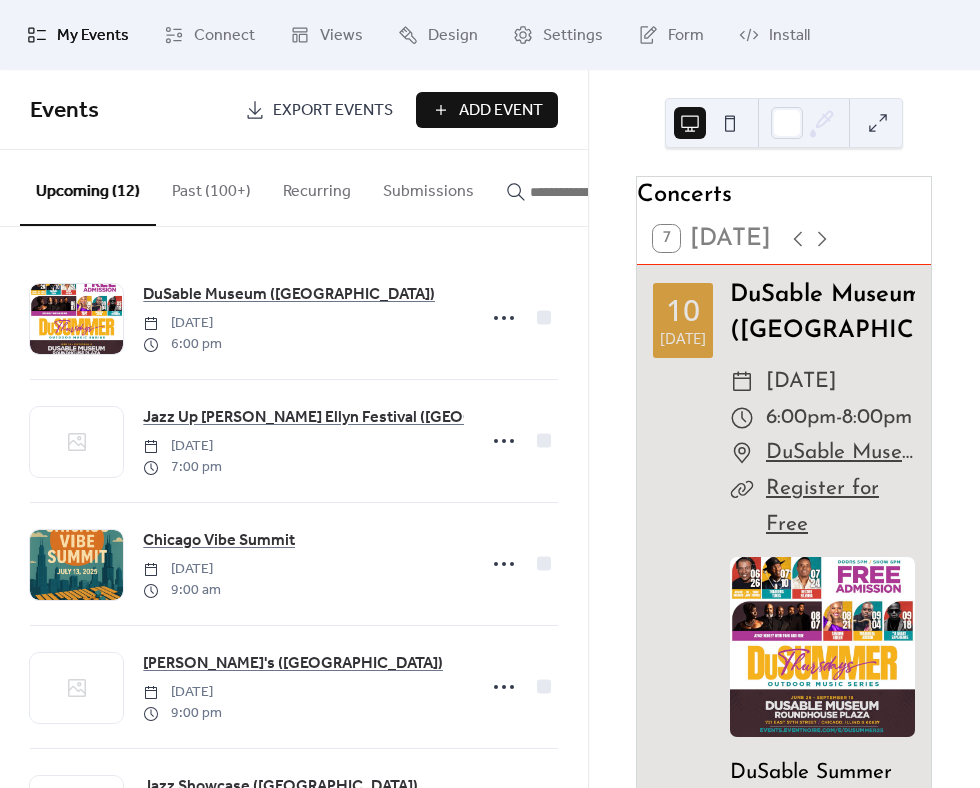 click on "Add Event" at bounding box center [501, 111] 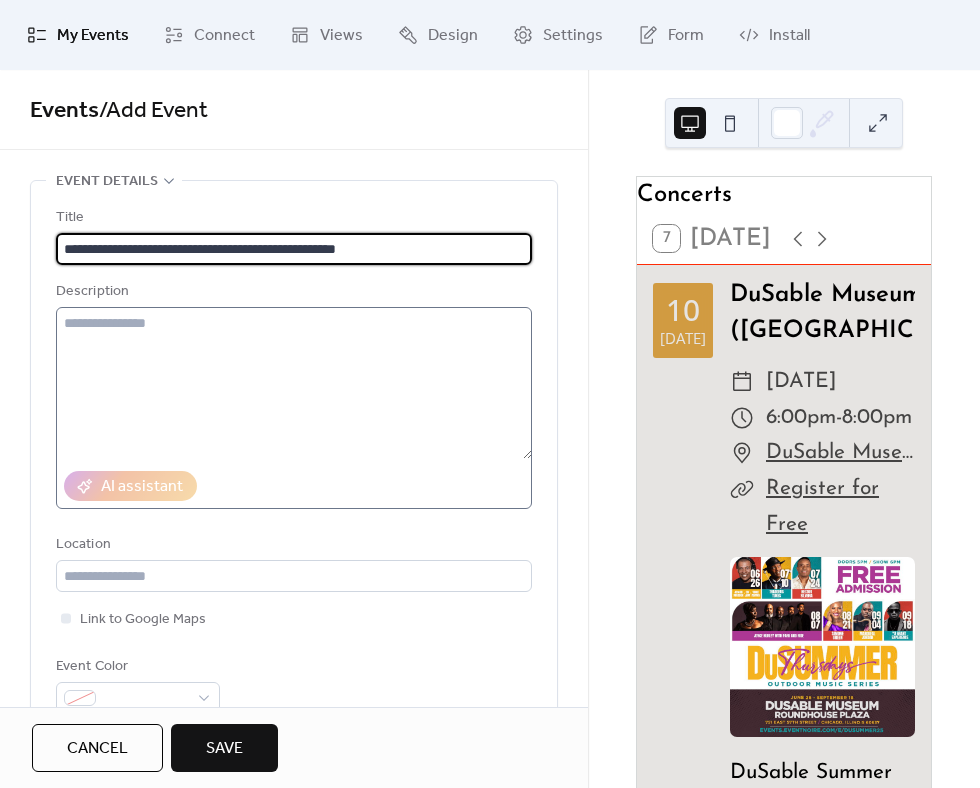 type on "**********" 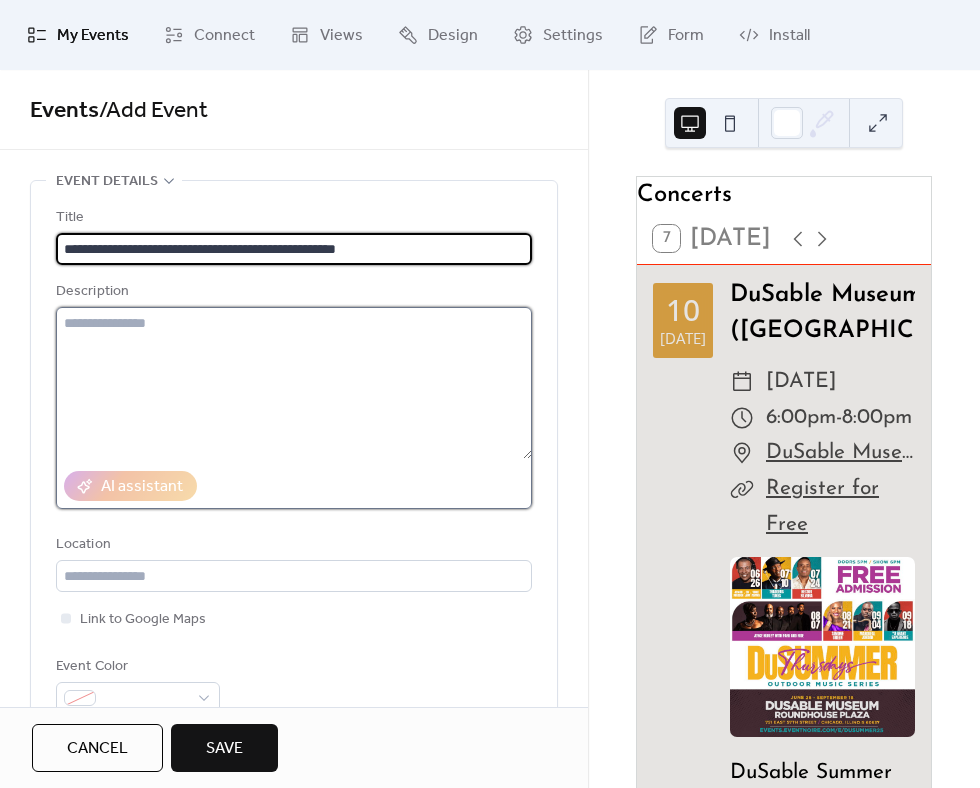 click at bounding box center (294, 383) 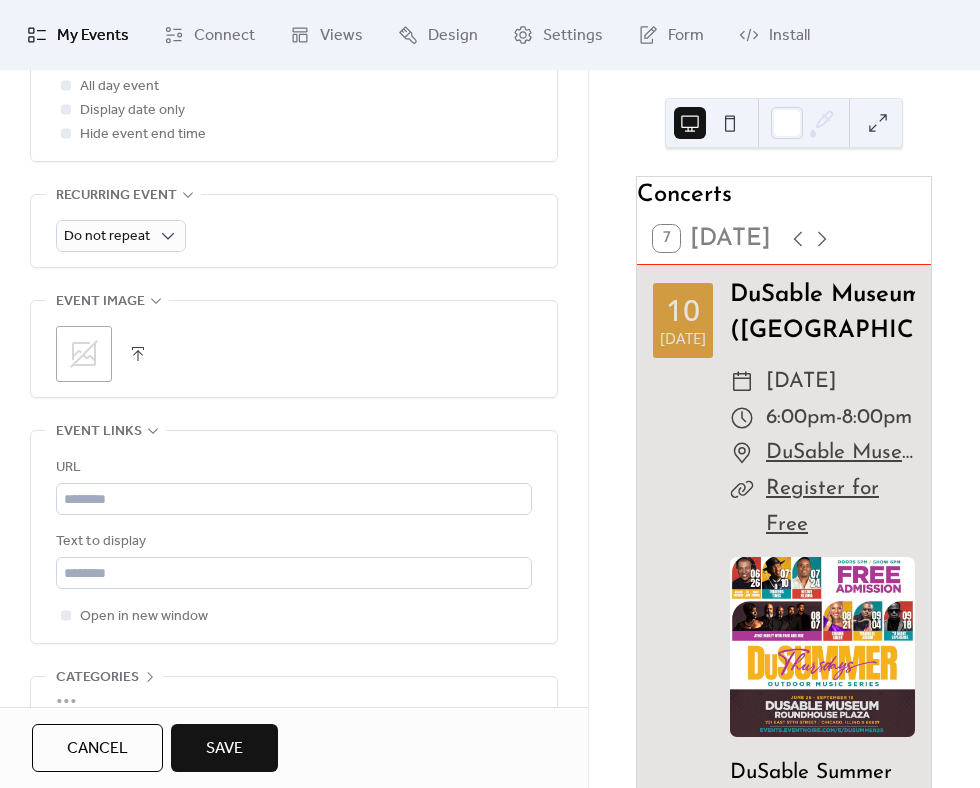 scroll, scrollTop: 1109, scrollLeft: 0, axis: vertical 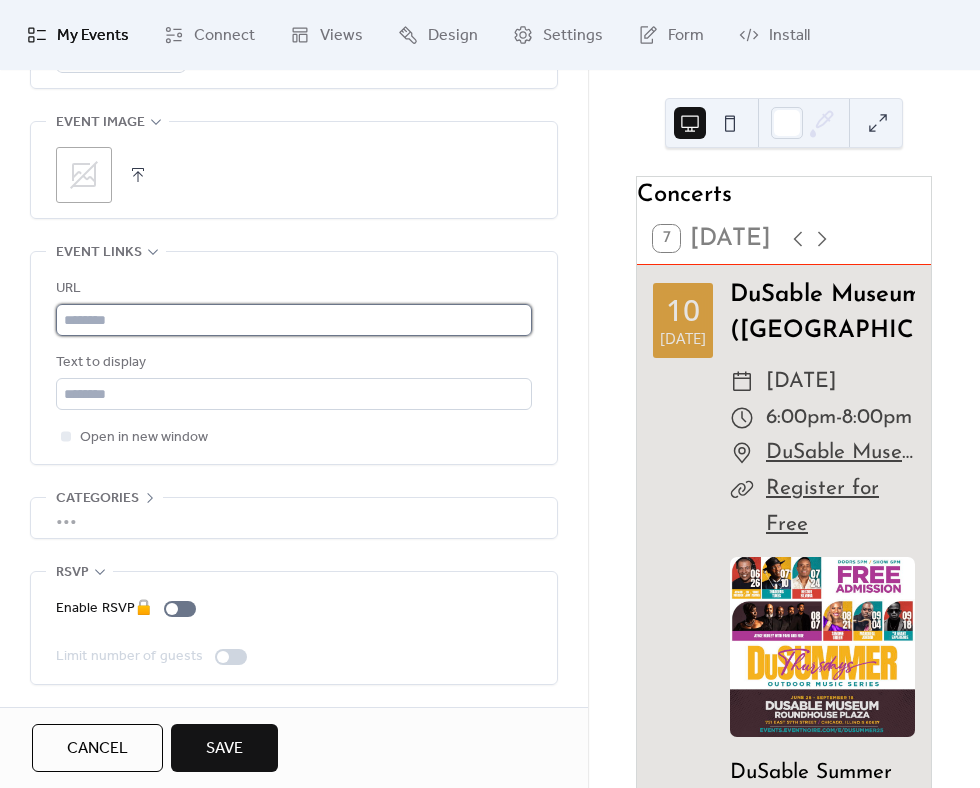 click at bounding box center (294, 320) 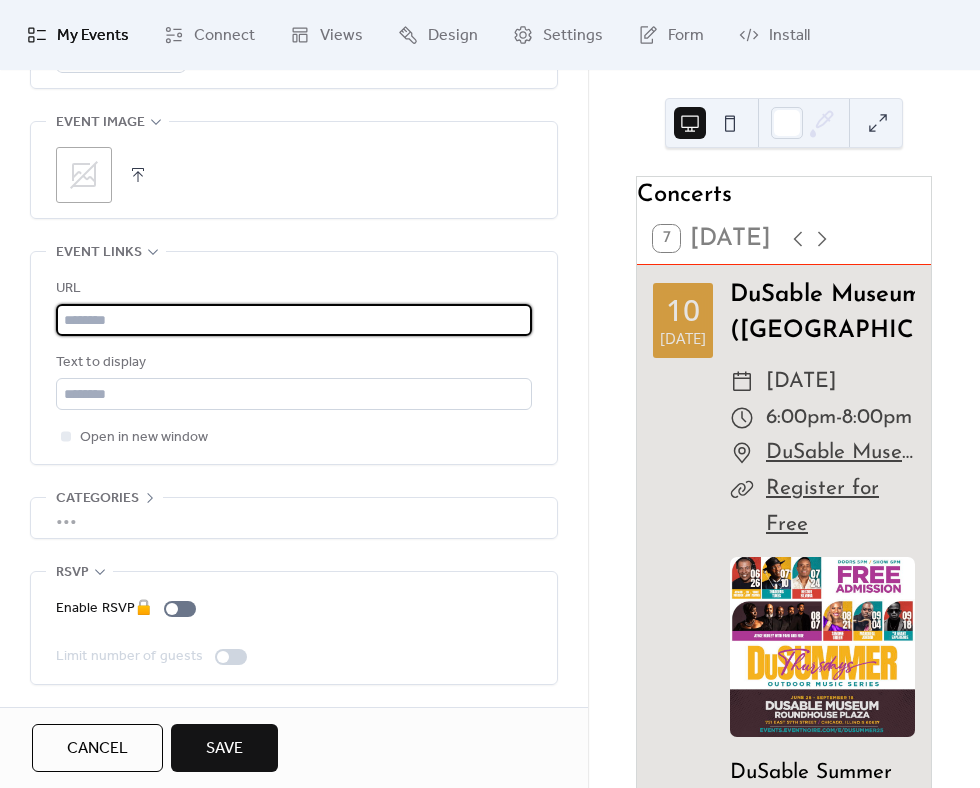 paste on "**********" 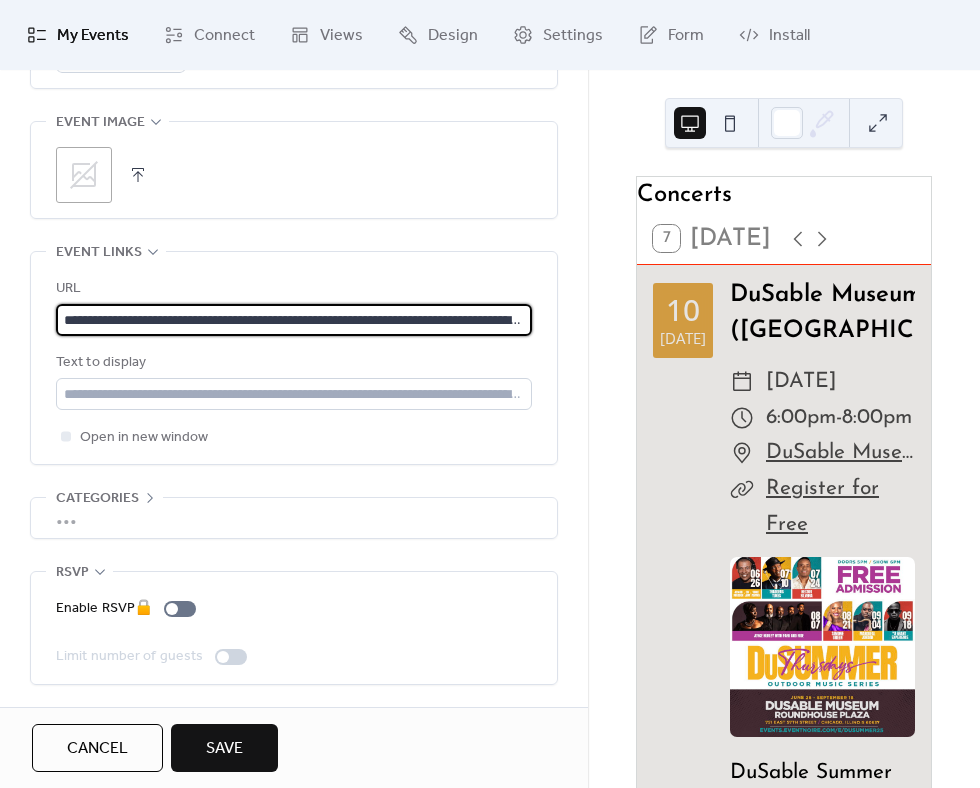 scroll, scrollTop: 0, scrollLeft: 141, axis: horizontal 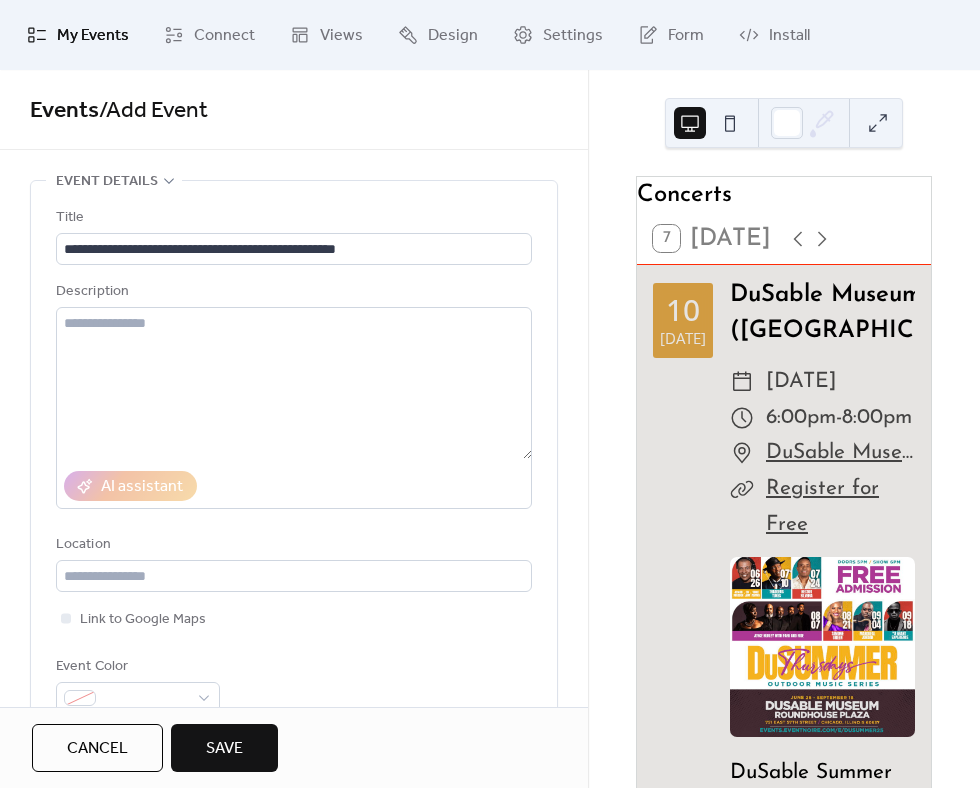type on "**********" 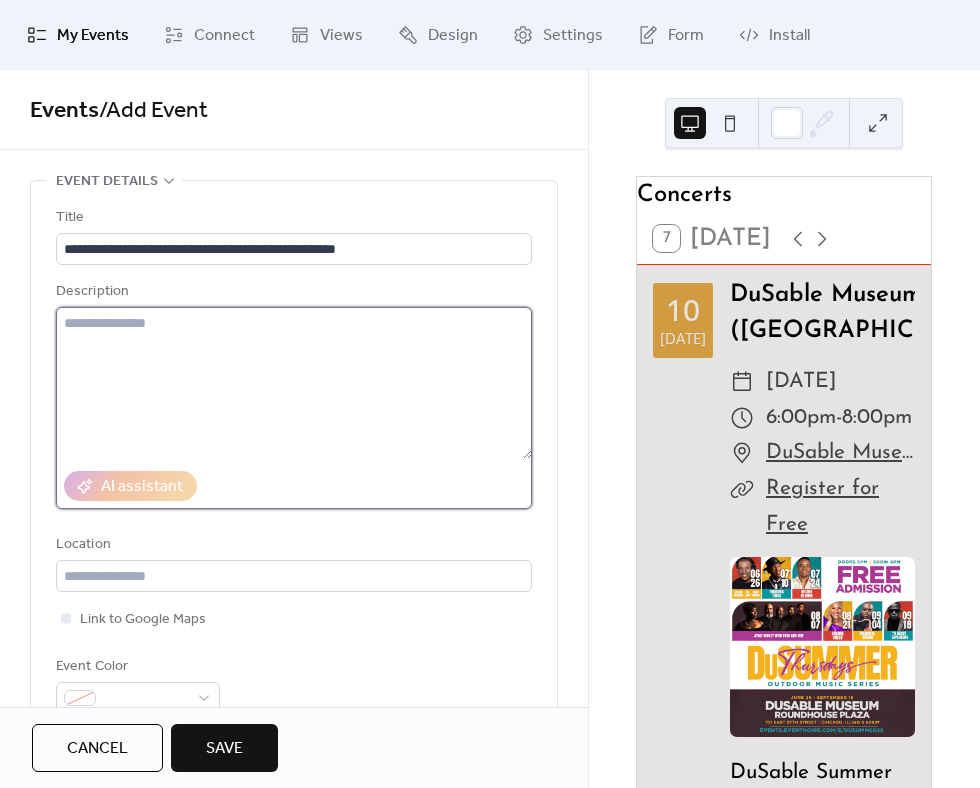 click at bounding box center [294, 383] 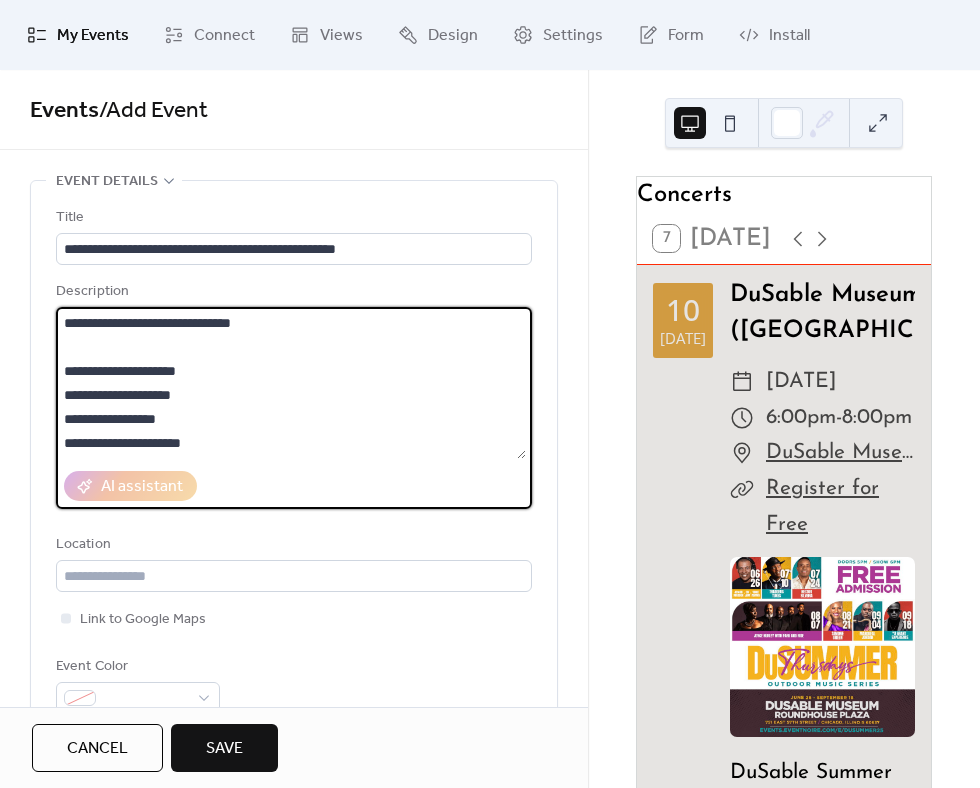 paste on "**********" 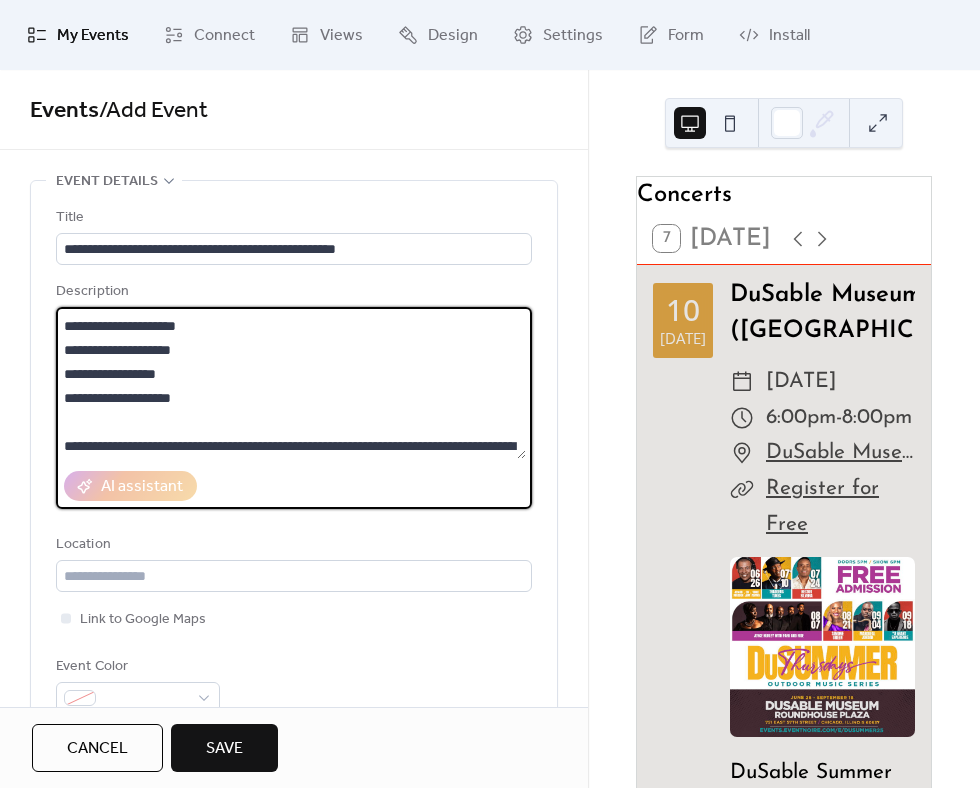 scroll, scrollTop: 165, scrollLeft: 0, axis: vertical 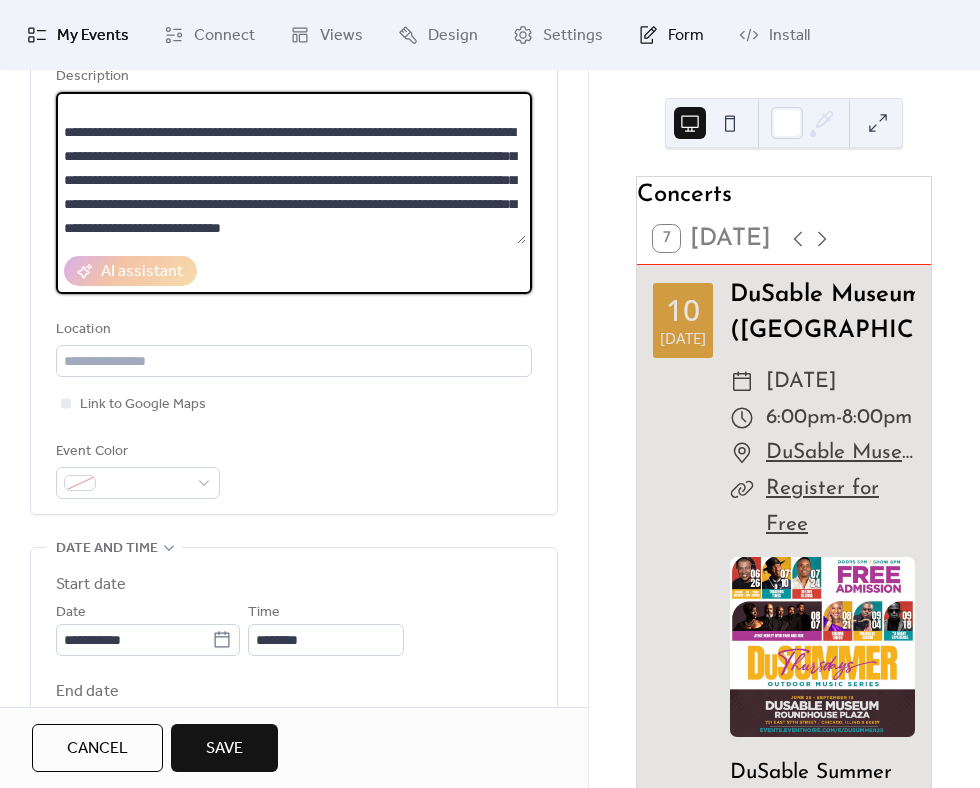 type on "**********" 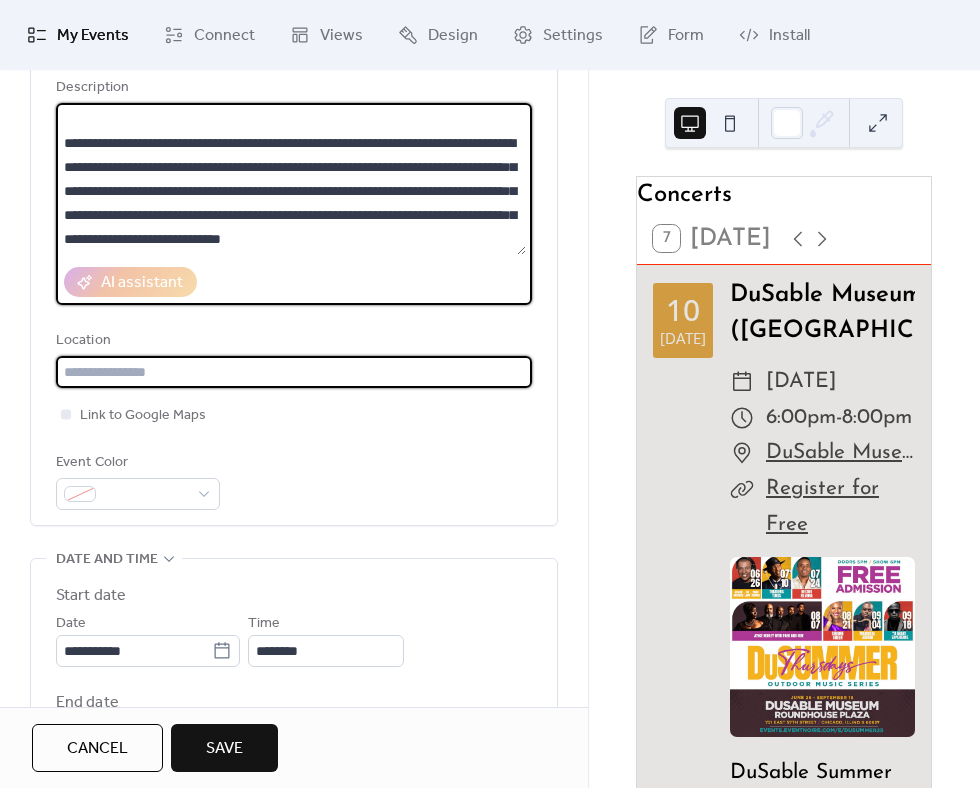 click on "Location" at bounding box center [294, 358] 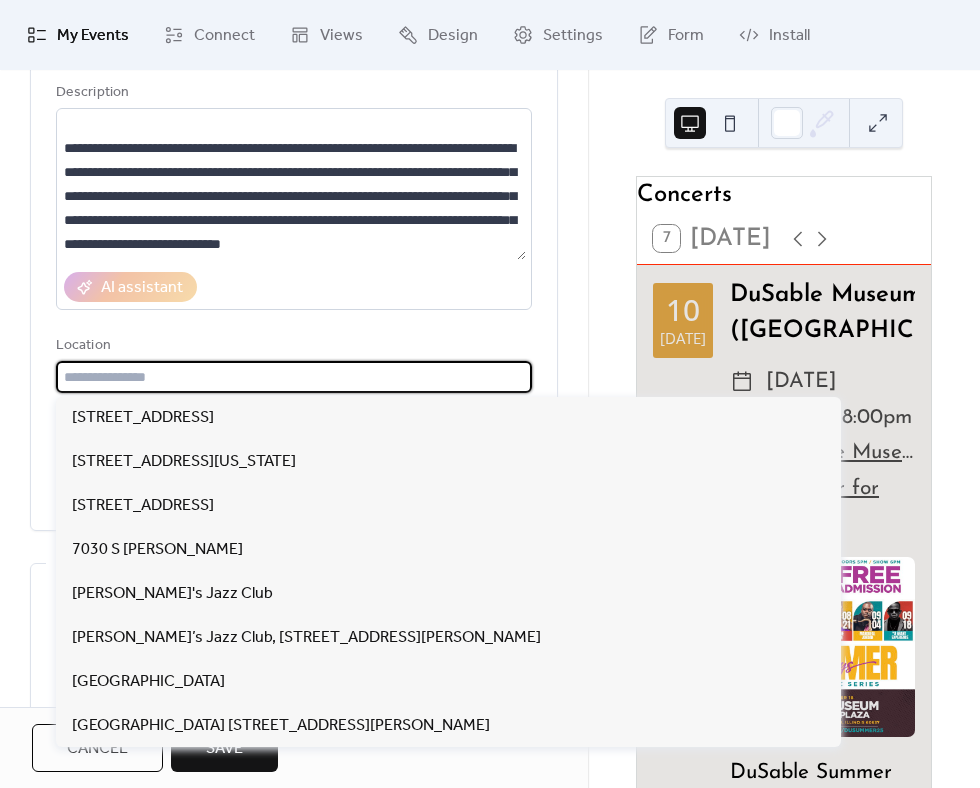 scroll, scrollTop: 200, scrollLeft: 0, axis: vertical 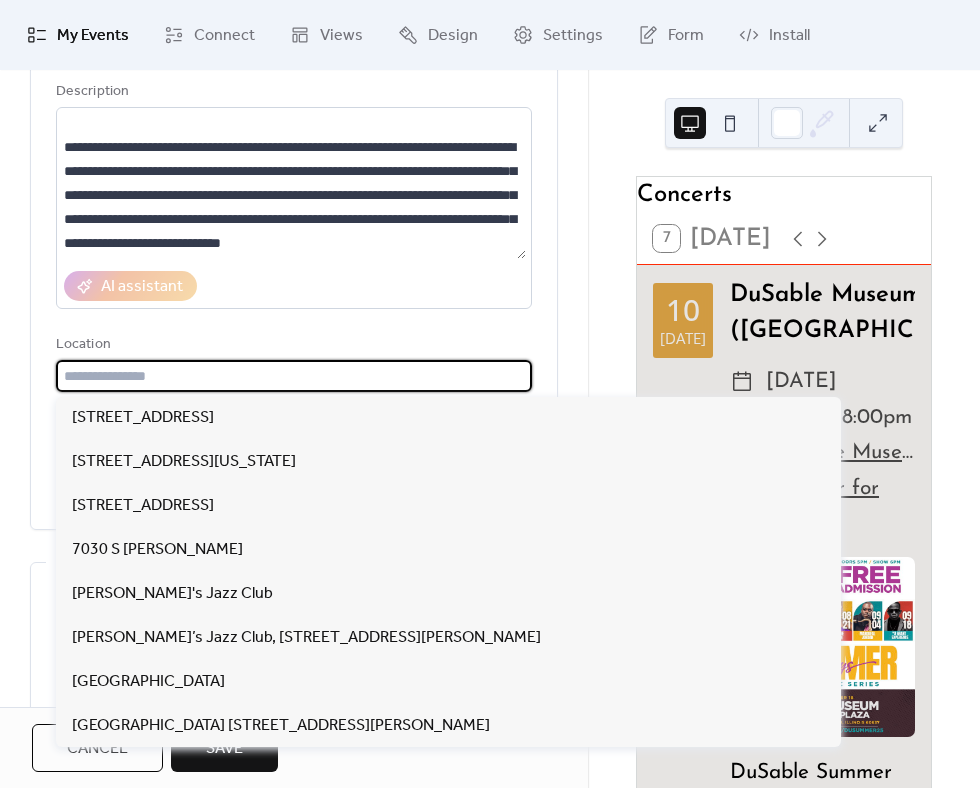 paste on "**********" 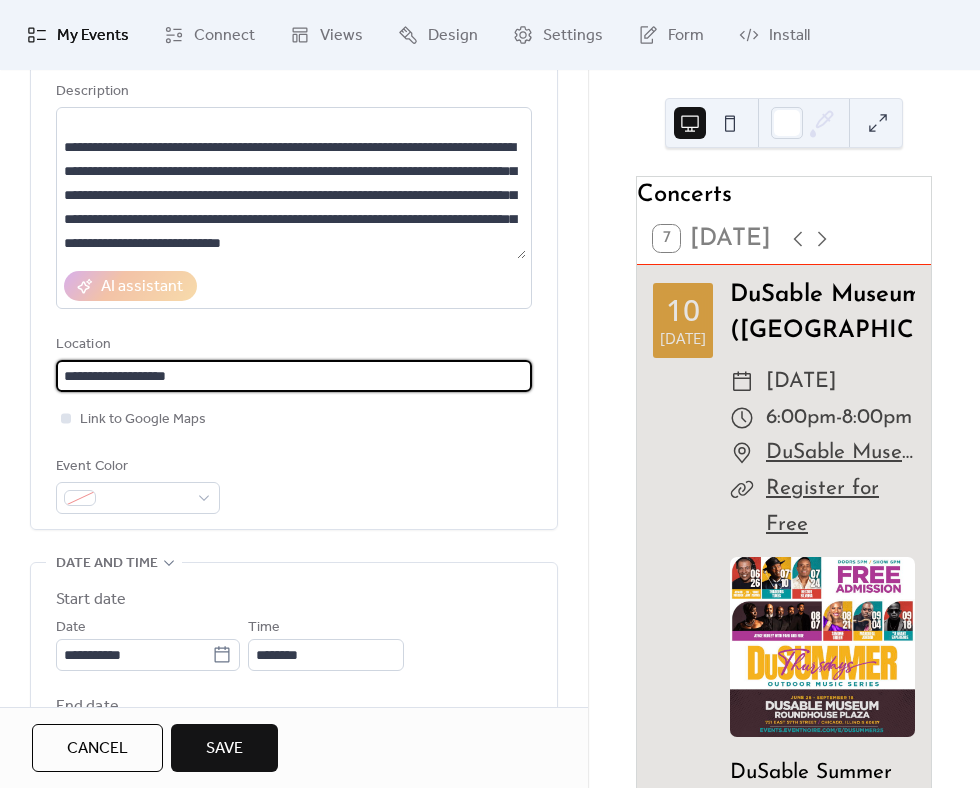 type on "**********" 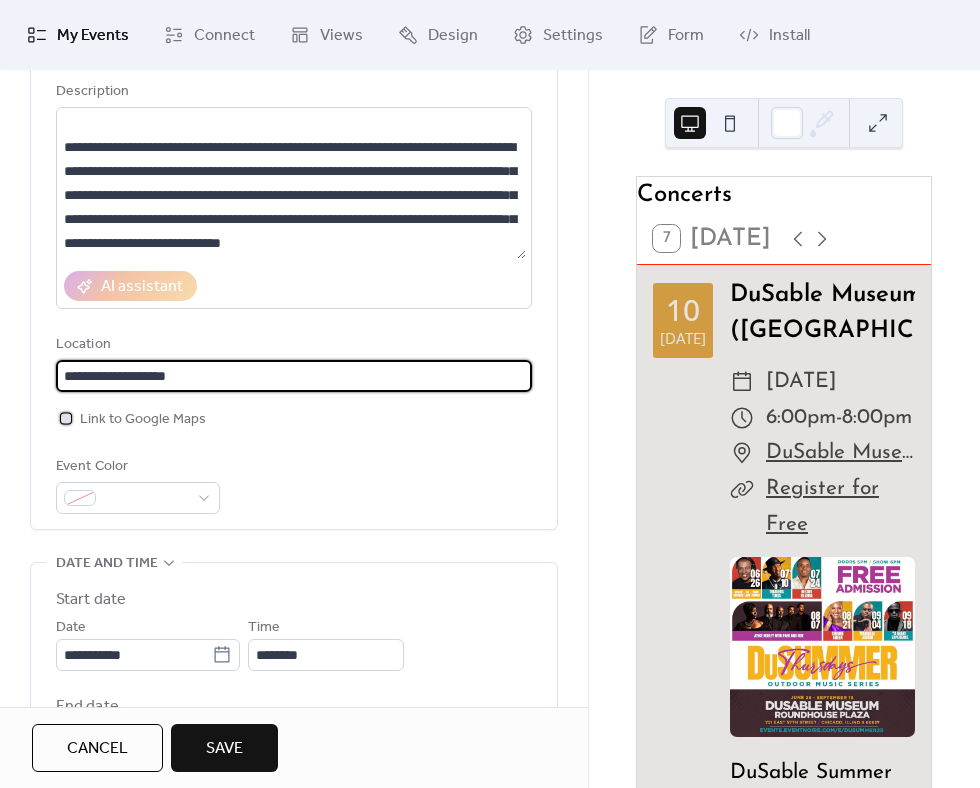 click at bounding box center [66, 418] 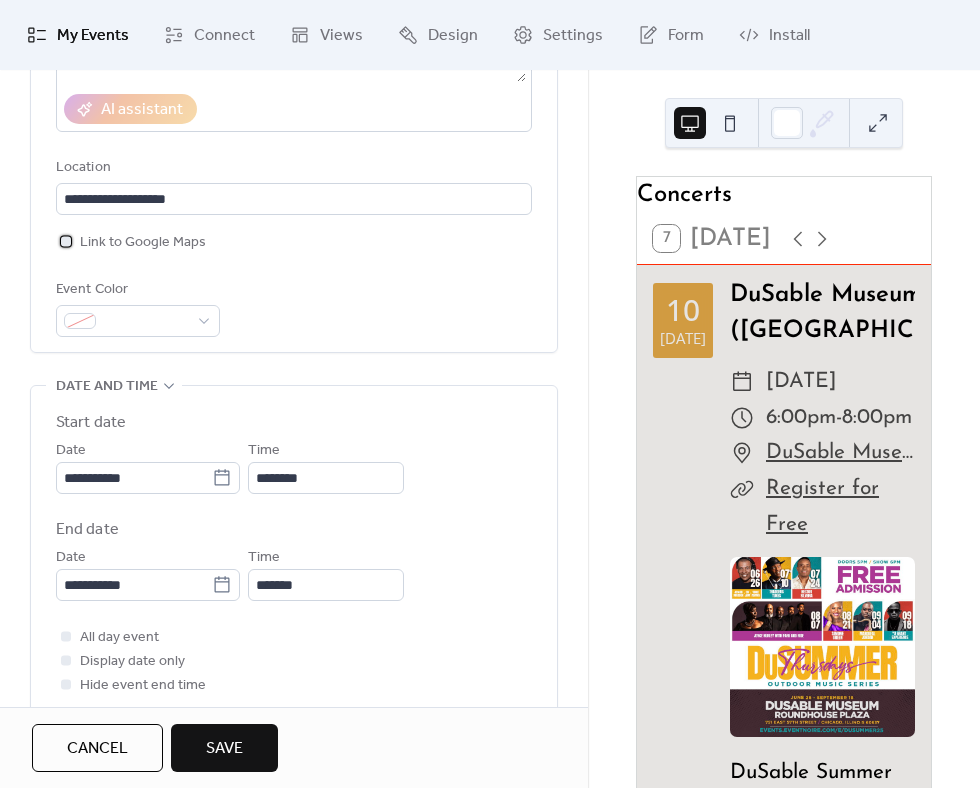 scroll, scrollTop: 387, scrollLeft: 0, axis: vertical 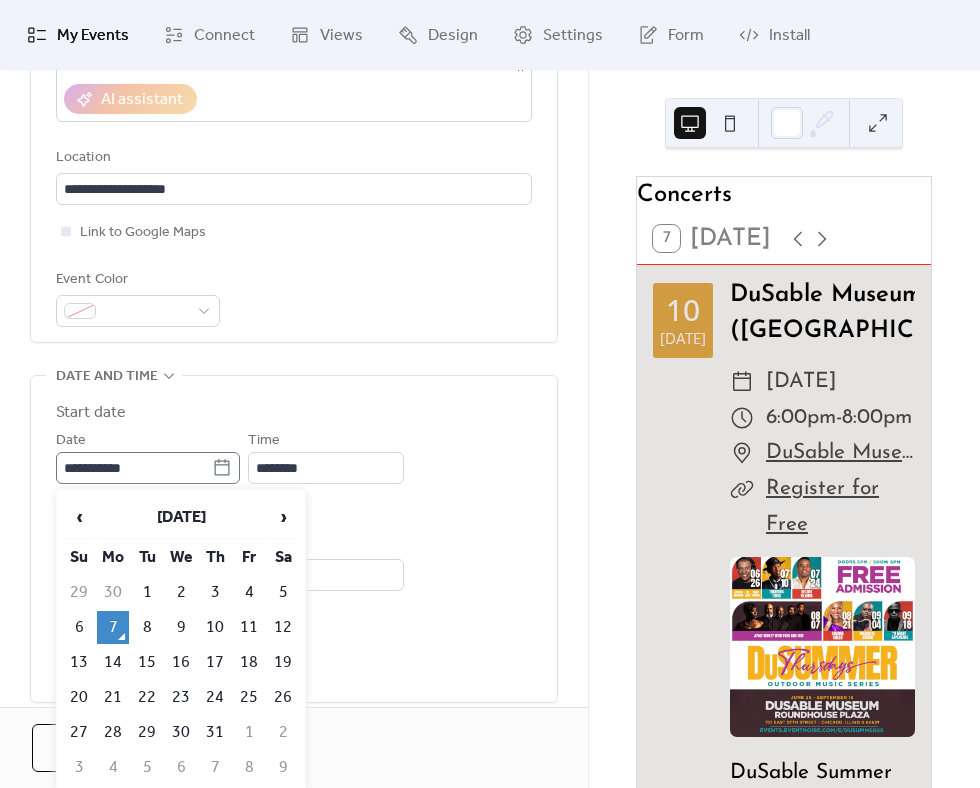 click 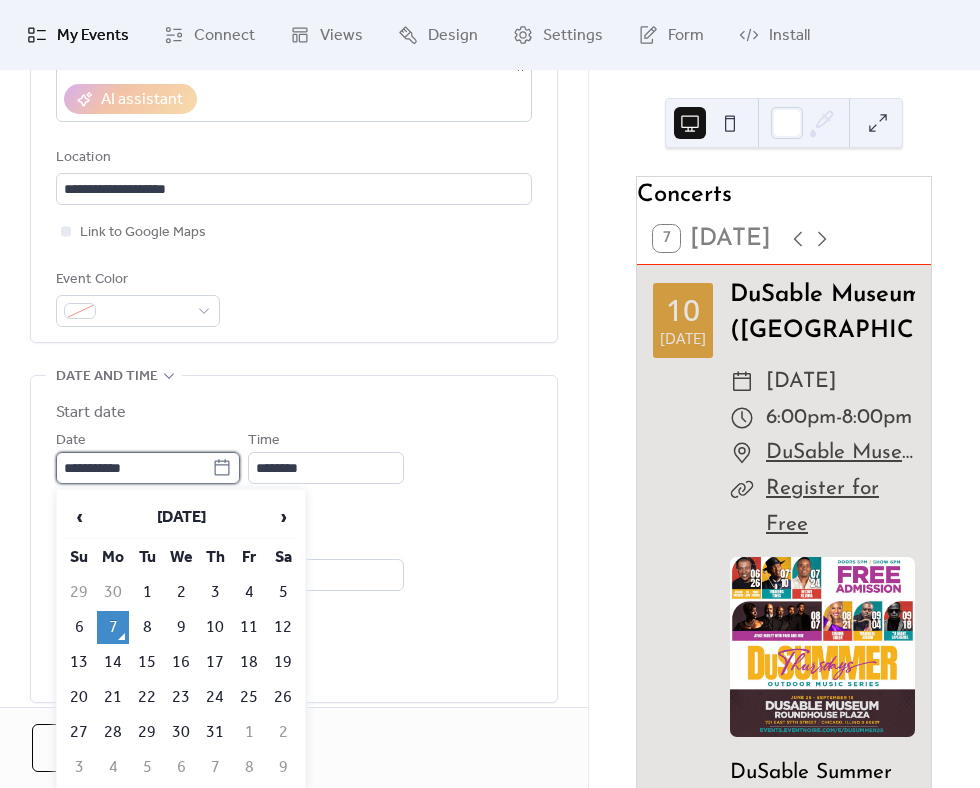 click on "**********" at bounding box center (134, 468) 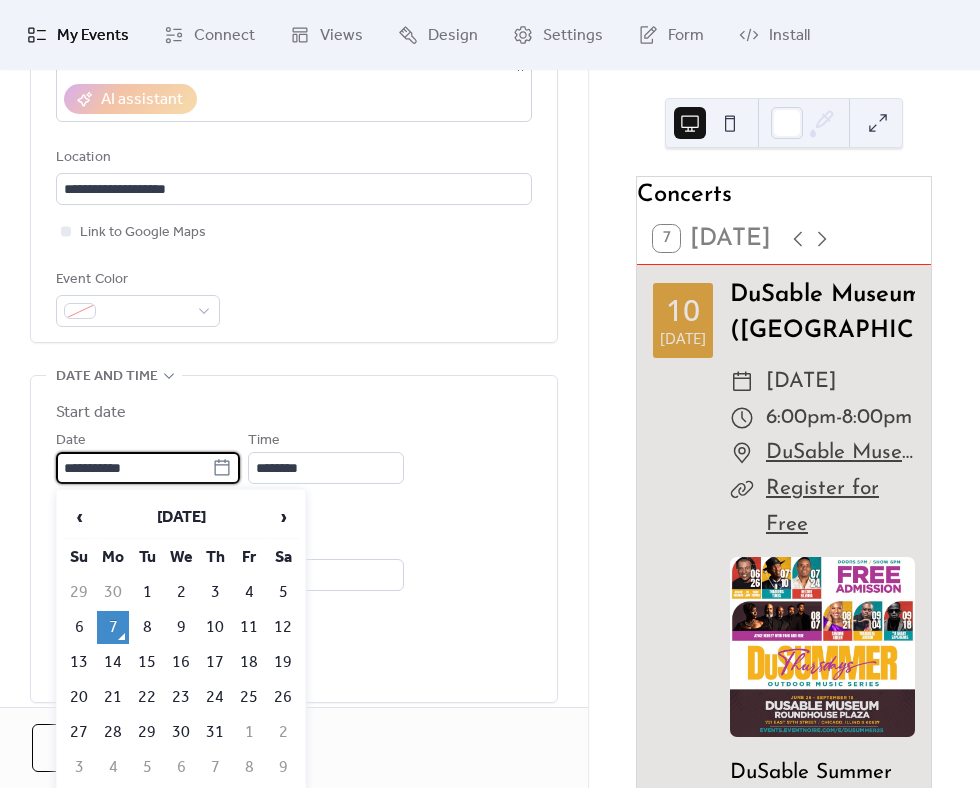 click on "11" at bounding box center [249, 627] 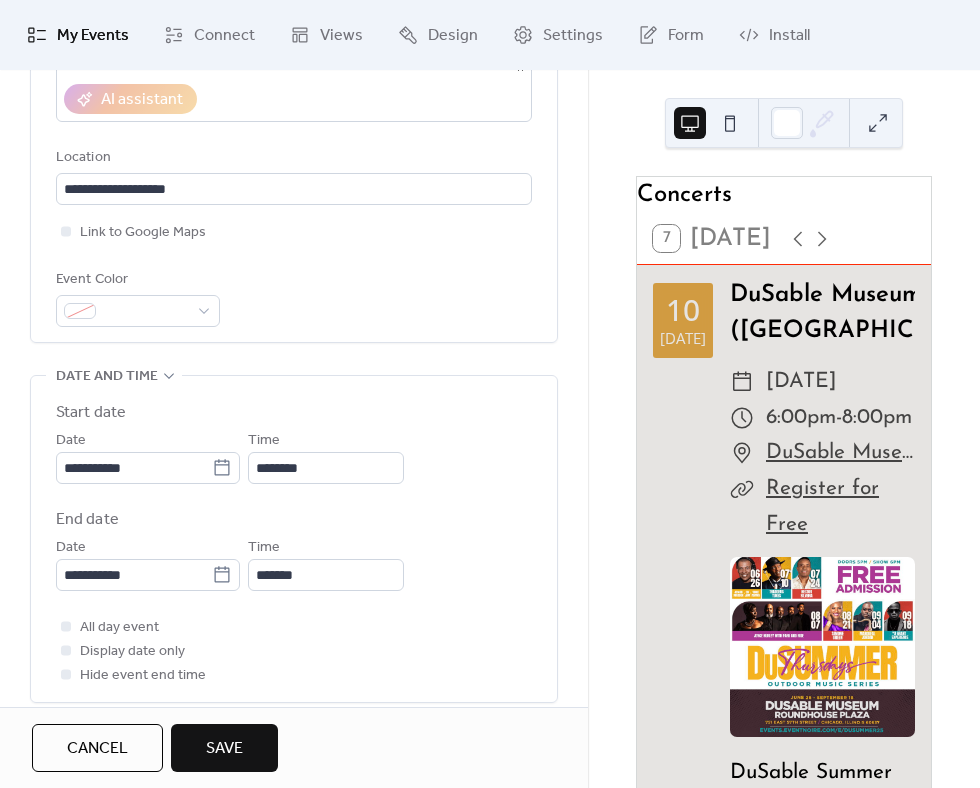 scroll, scrollTop: 392, scrollLeft: 0, axis: vertical 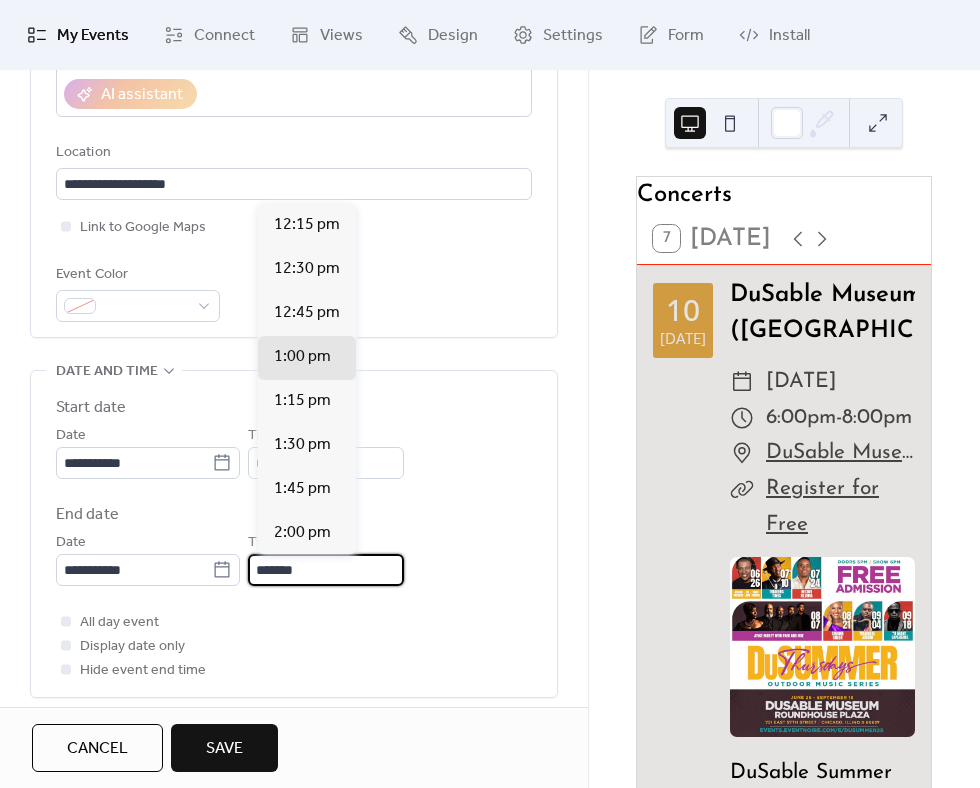click on "*******" at bounding box center [326, 570] 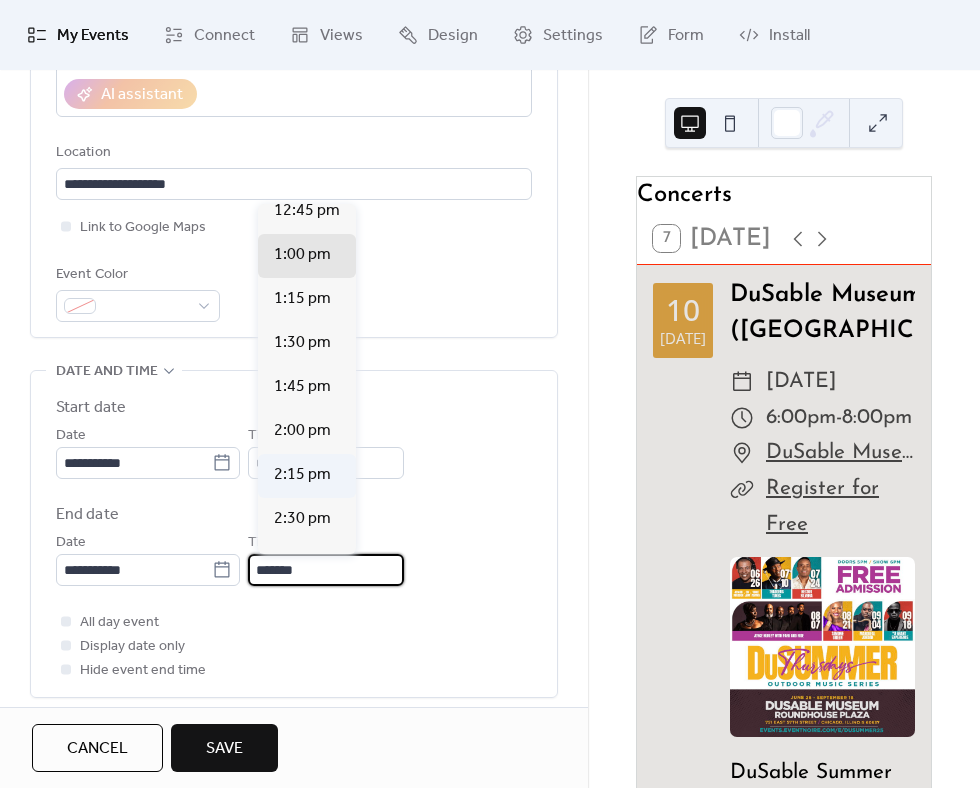scroll, scrollTop: 107, scrollLeft: 0, axis: vertical 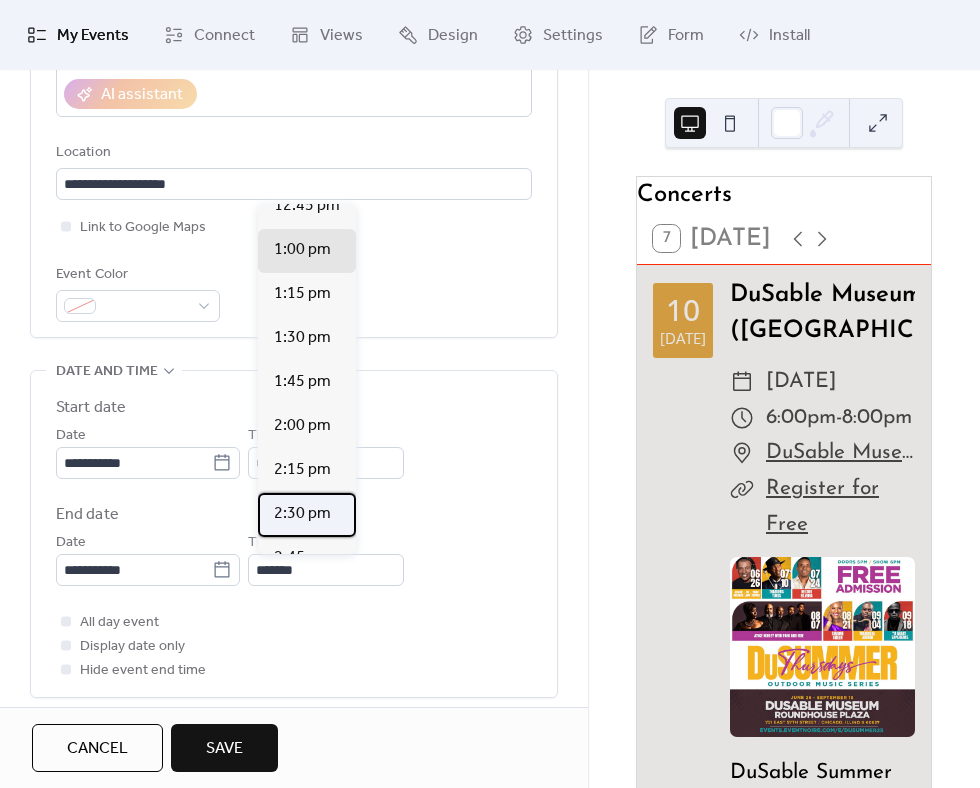 click on "2:30 pm" at bounding box center (302, 514) 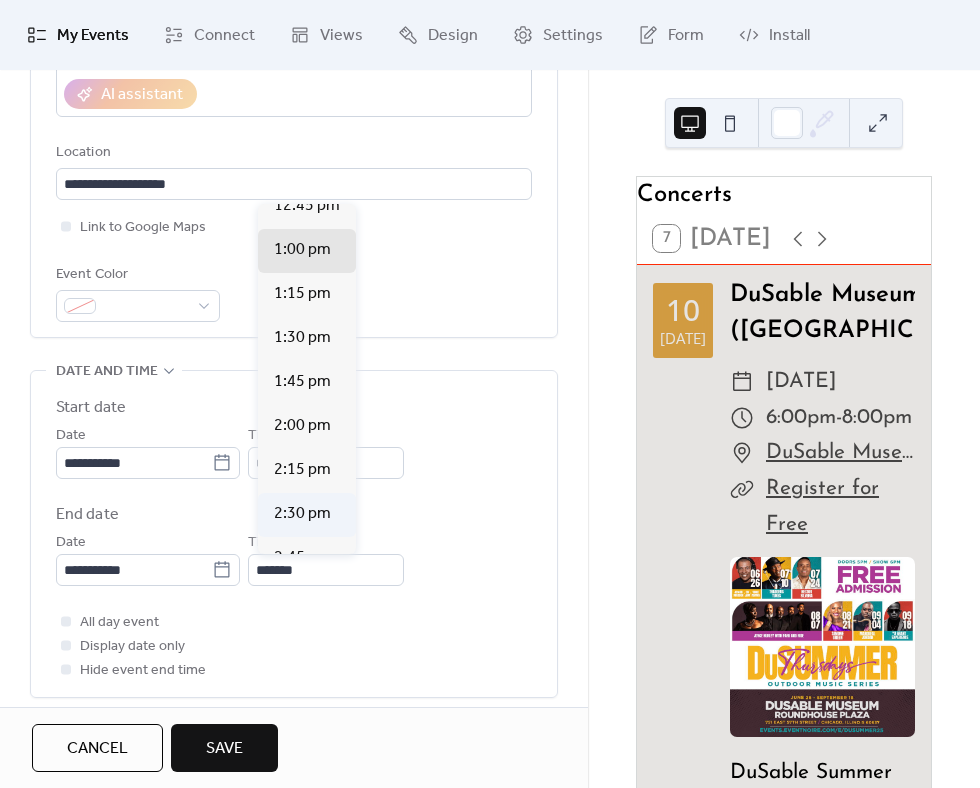 type on "*******" 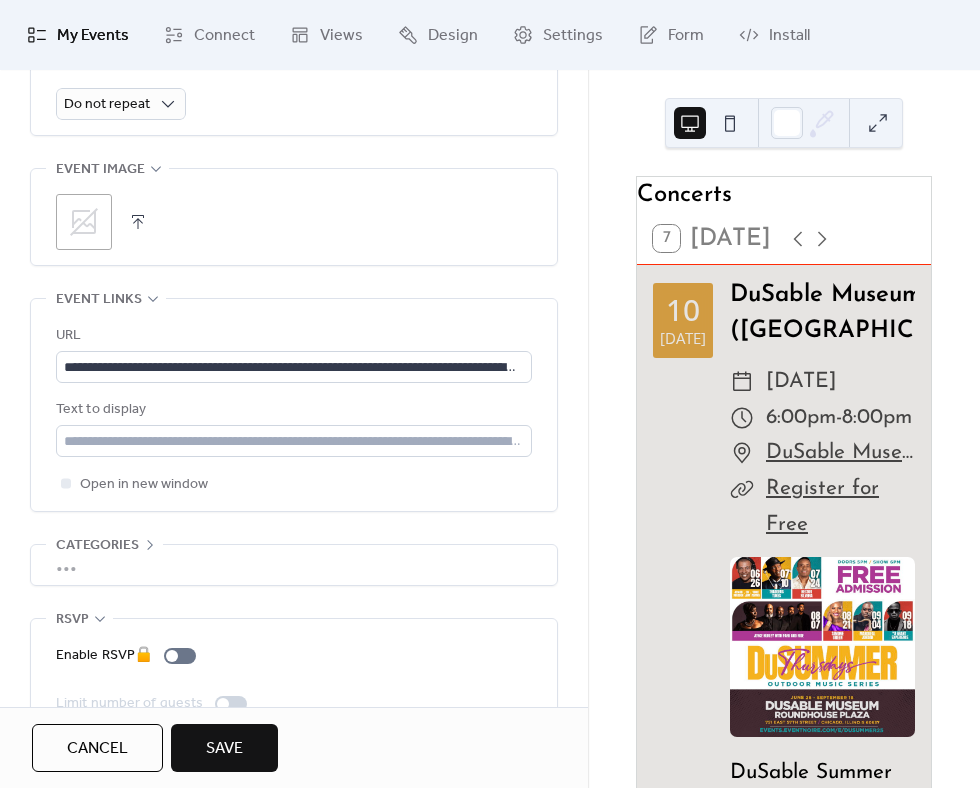 scroll, scrollTop: 1062, scrollLeft: 0, axis: vertical 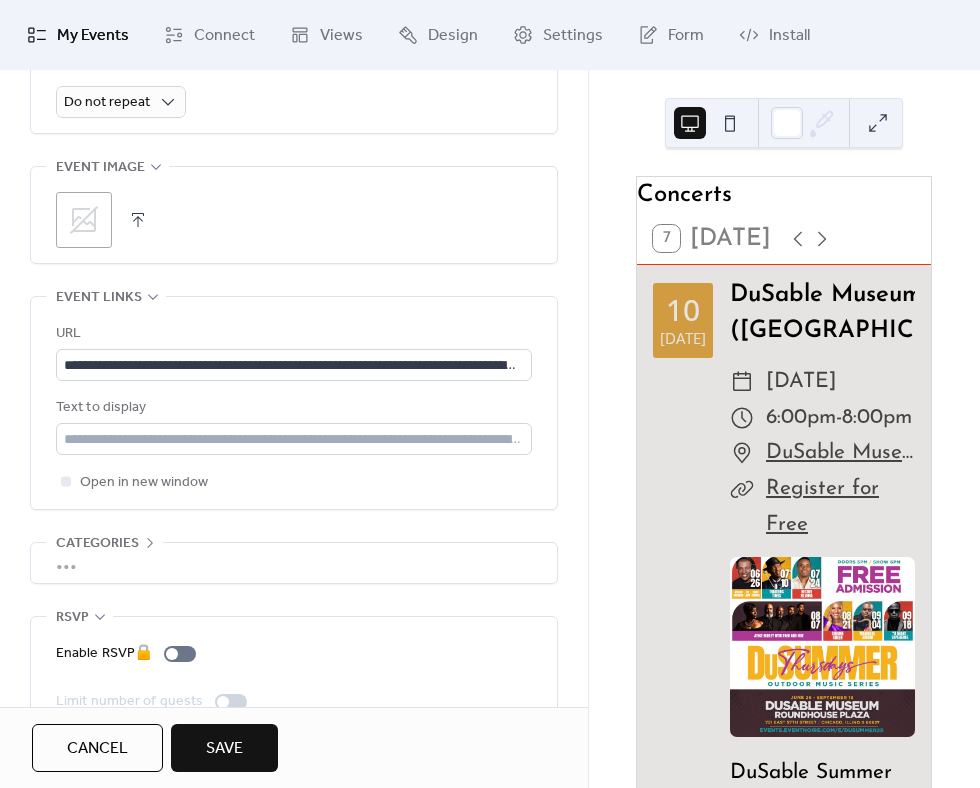 click on "Save" at bounding box center (224, 749) 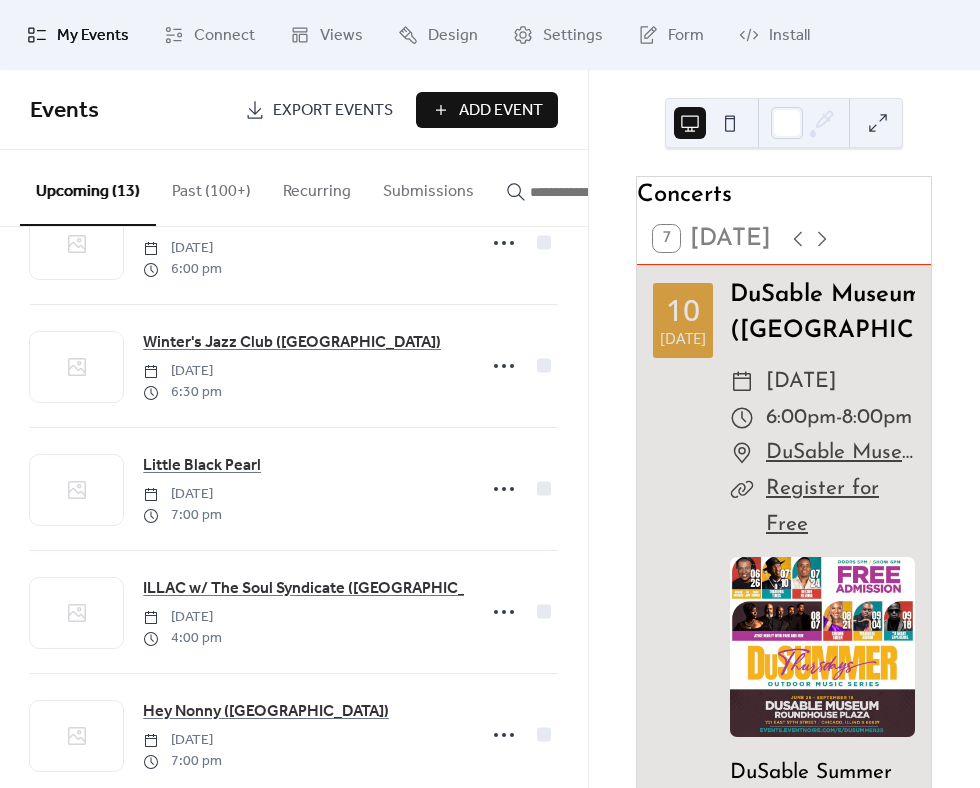scroll, scrollTop: 817, scrollLeft: 0, axis: vertical 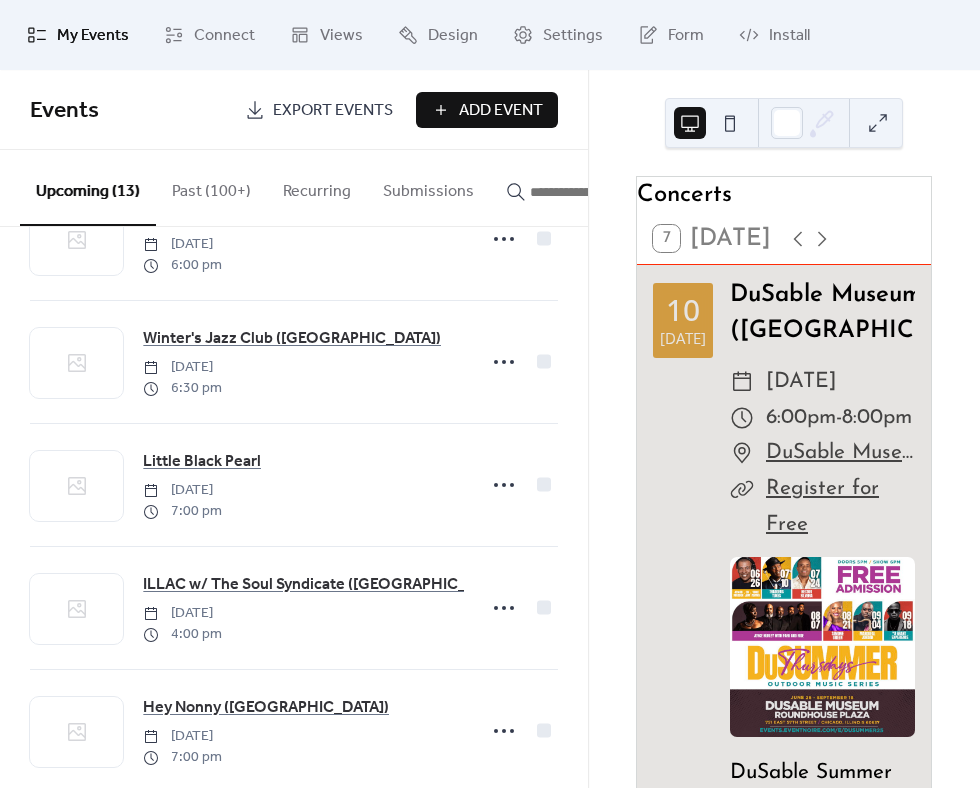 click on "Add Event" at bounding box center (501, 111) 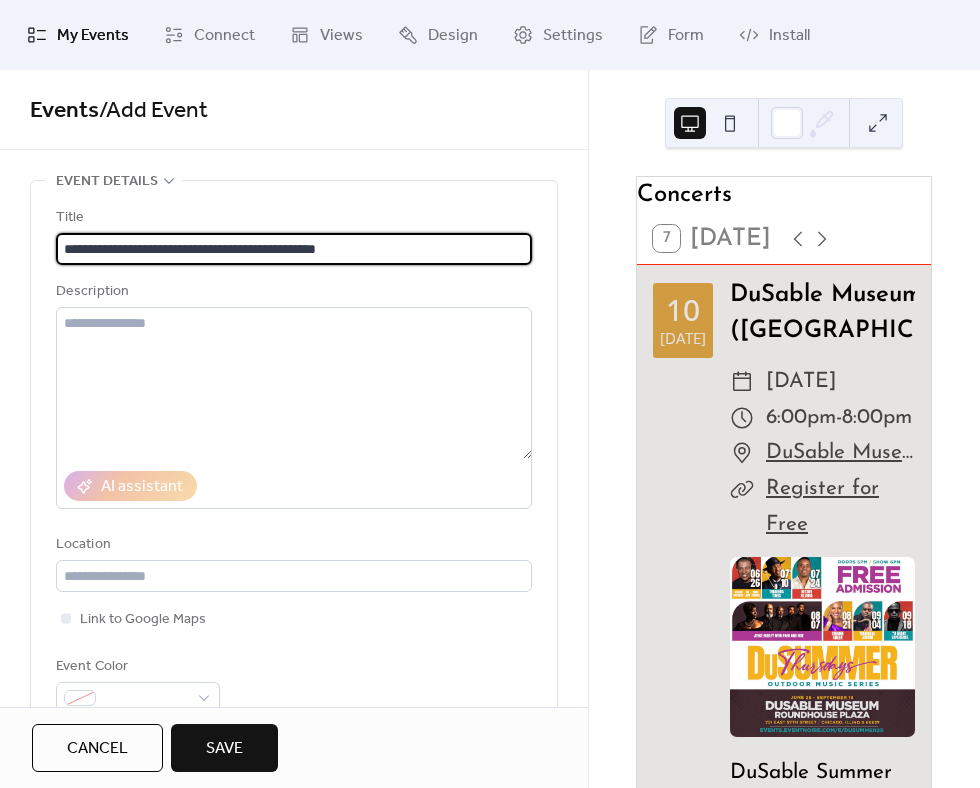 type on "**********" 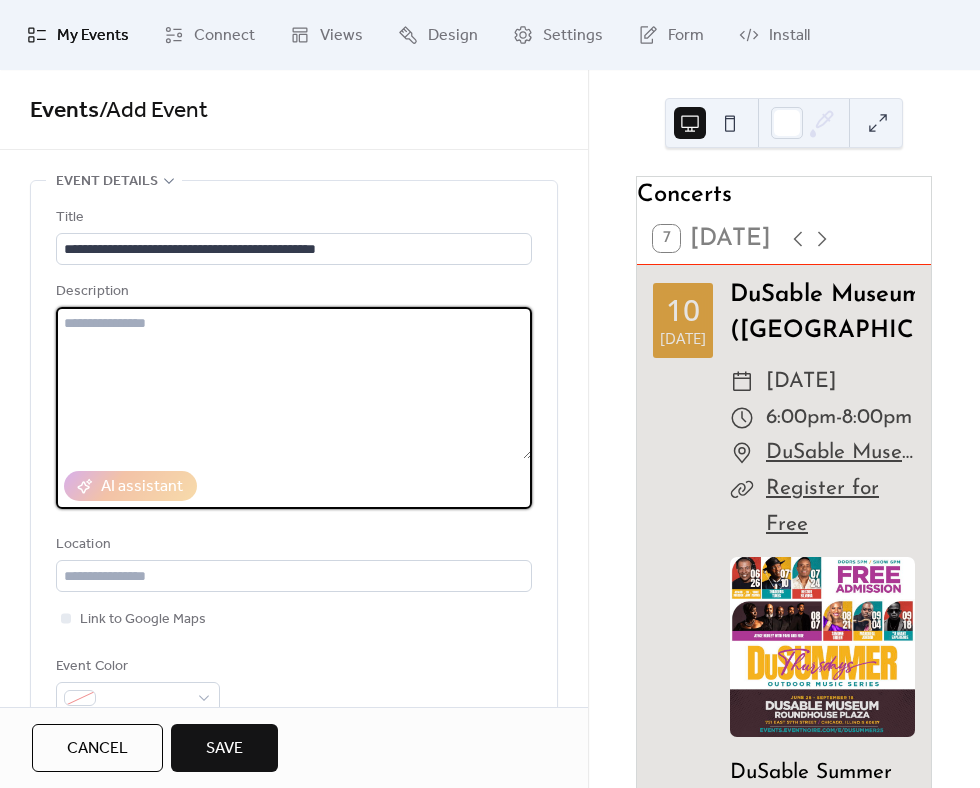 type on "*" 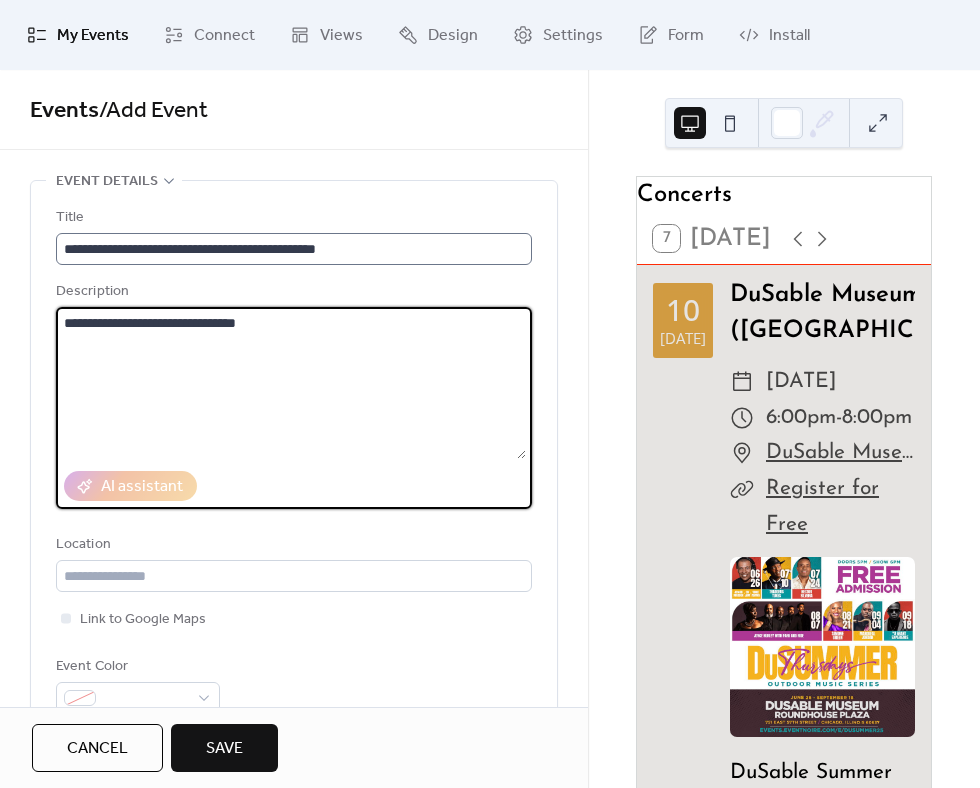 type on "**********" 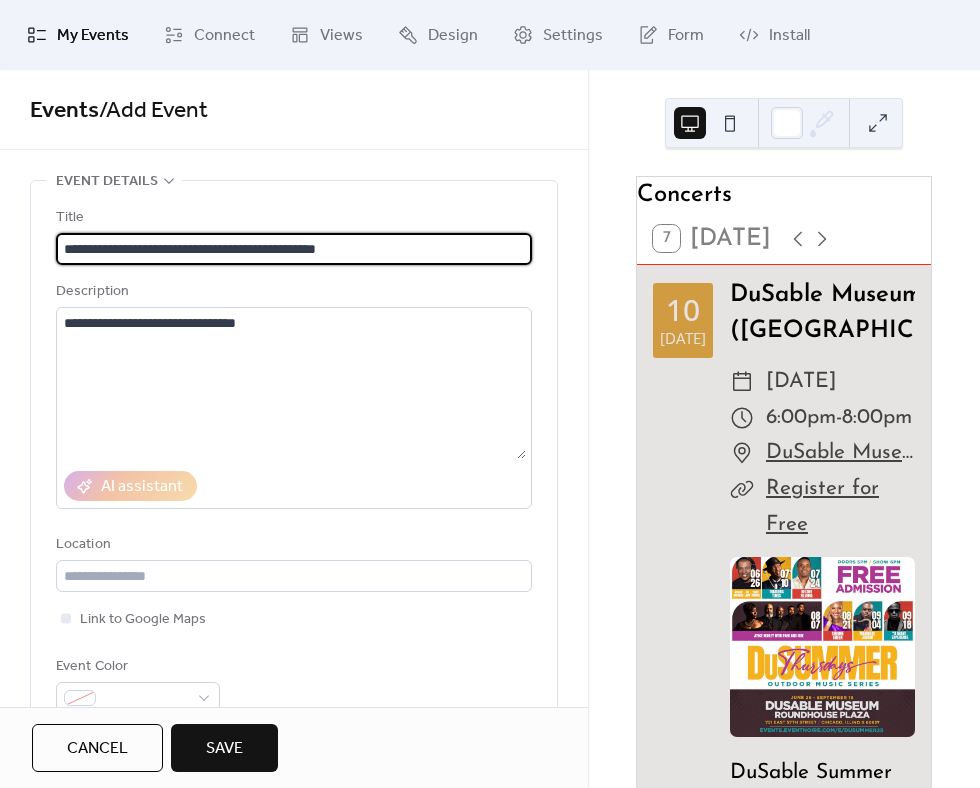 click on "**********" at bounding box center [294, 249] 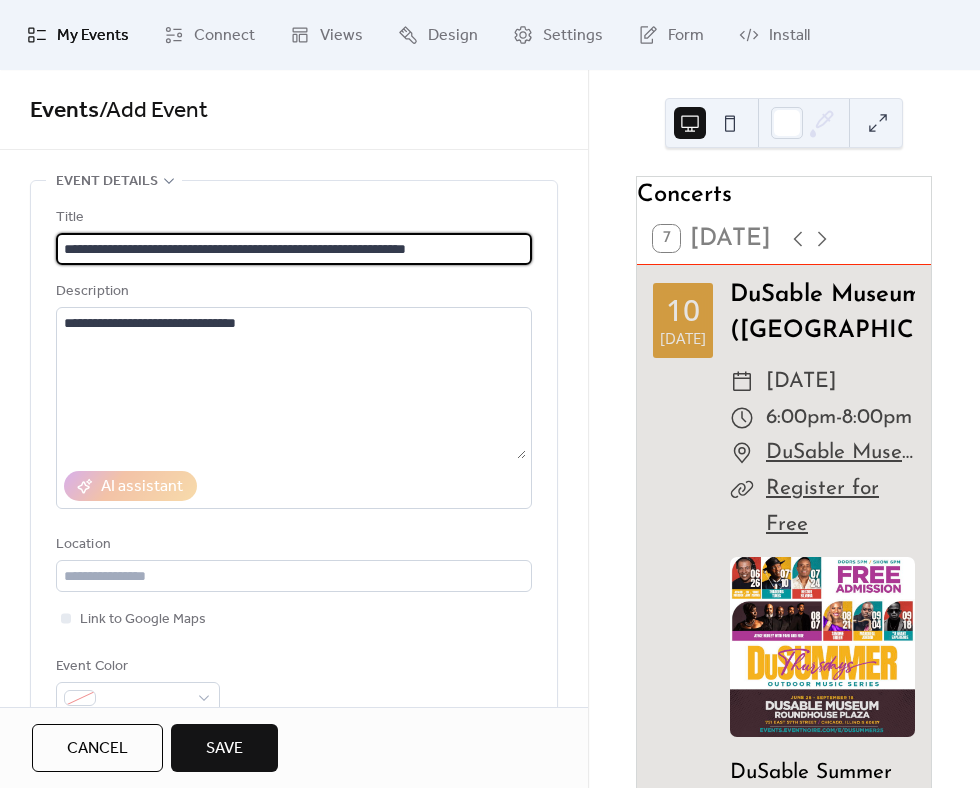 drag, startPoint x: 440, startPoint y: 246, endPoint x: 589, endPoint y: 247, distance: 149.00336 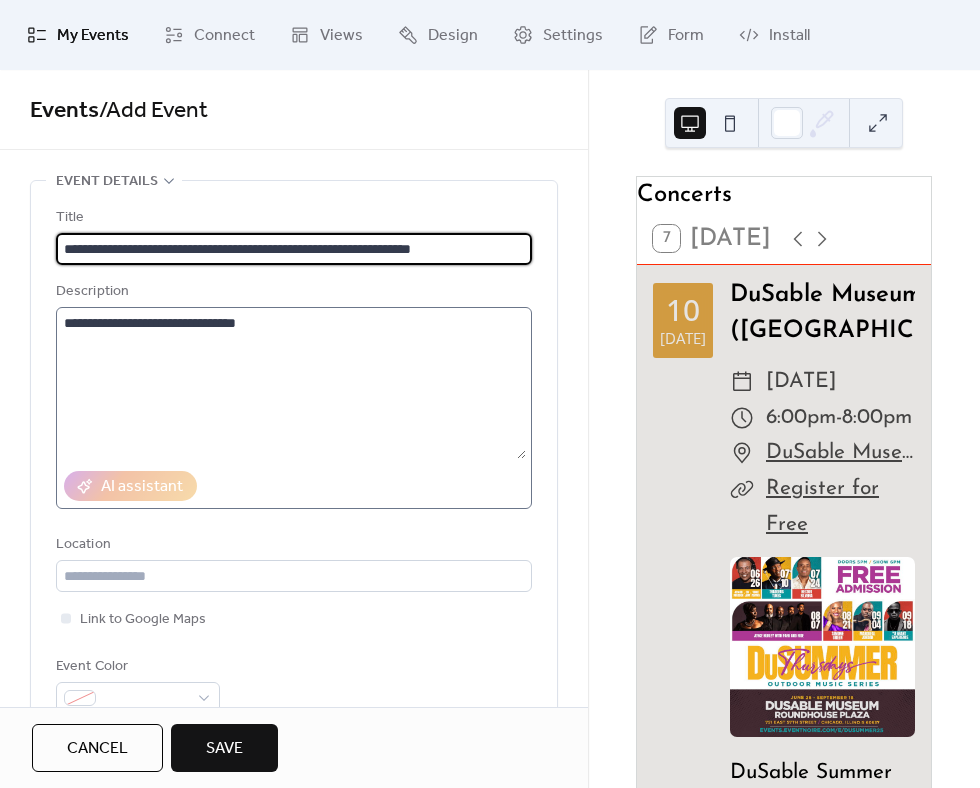 type on "**********" 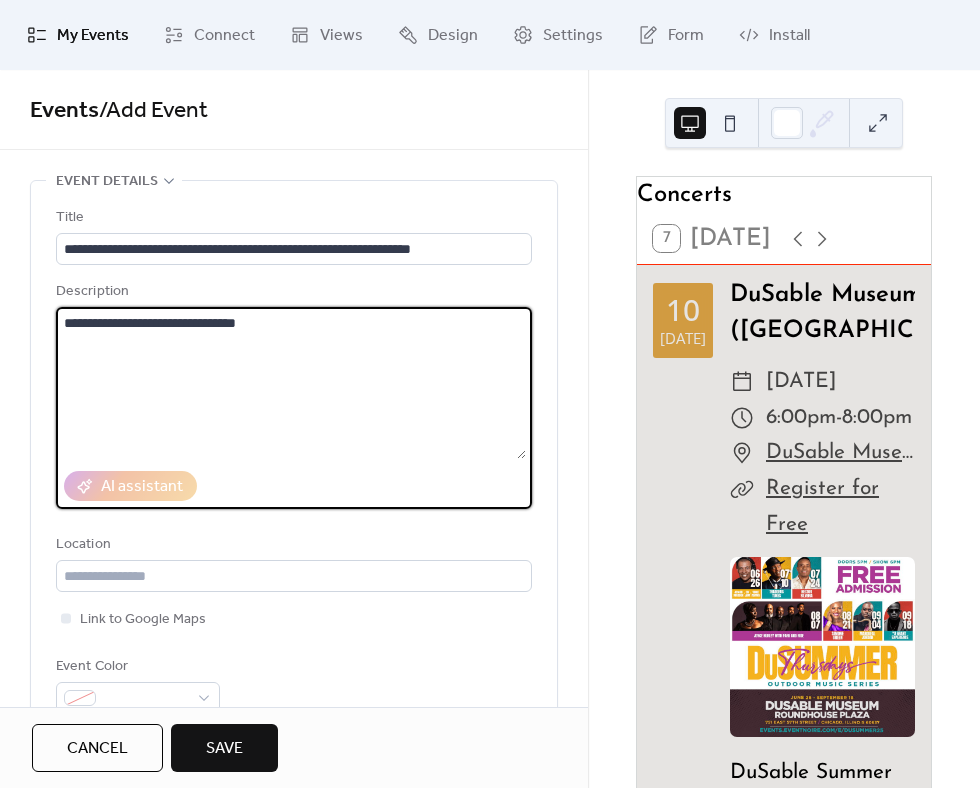 click on "**********" at bounding box center [291, 383] 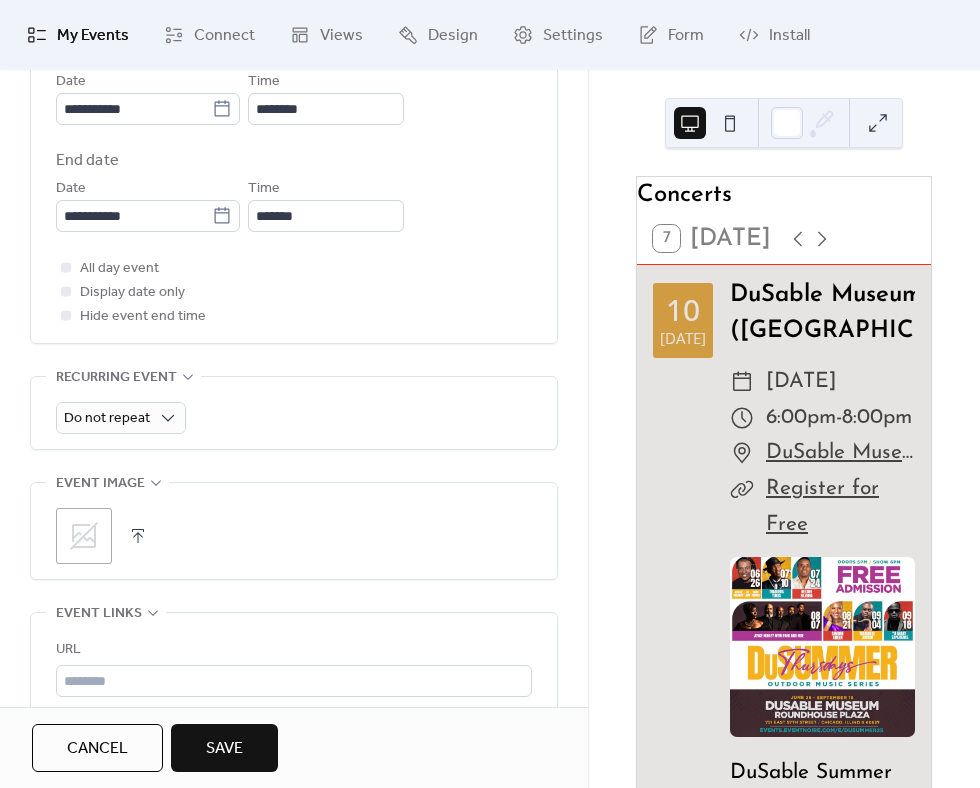 scroll, scrollTop: 1109, scrollLeft: 0, axis: vertical 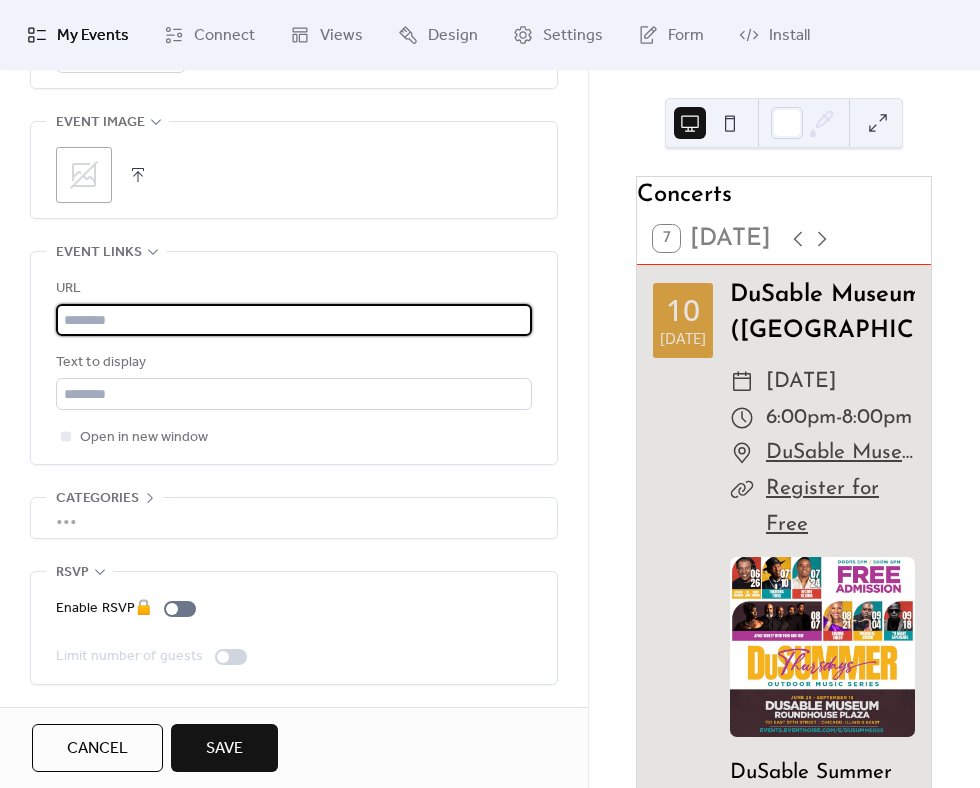 click at bounding box center [294, 320] 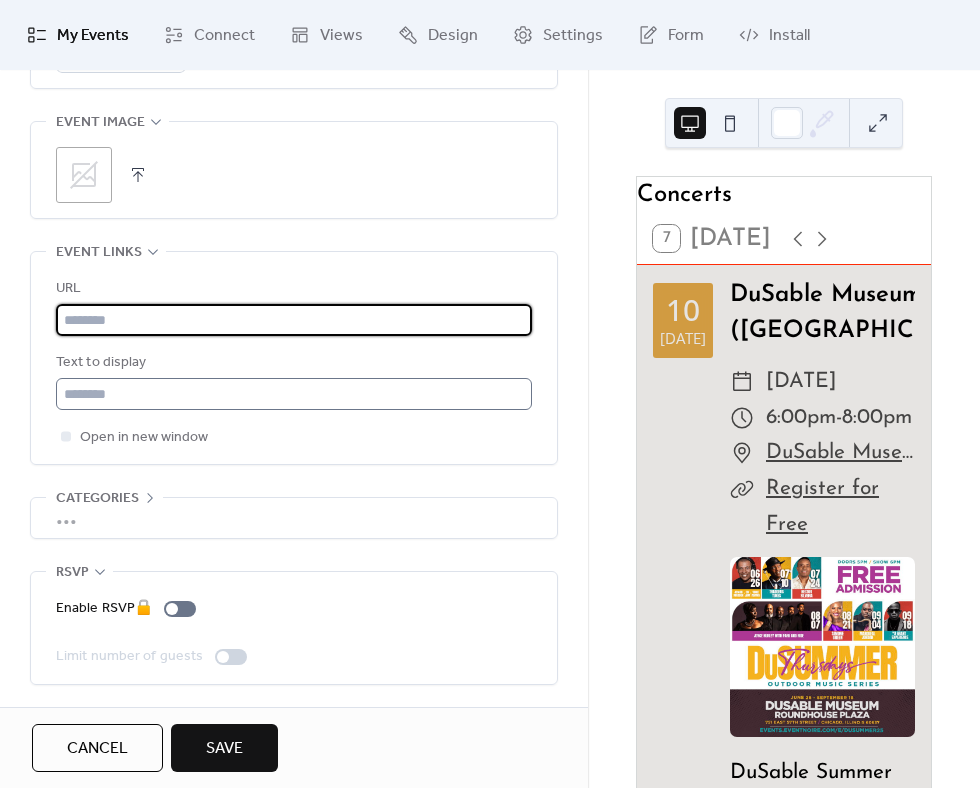 paste on "**********" 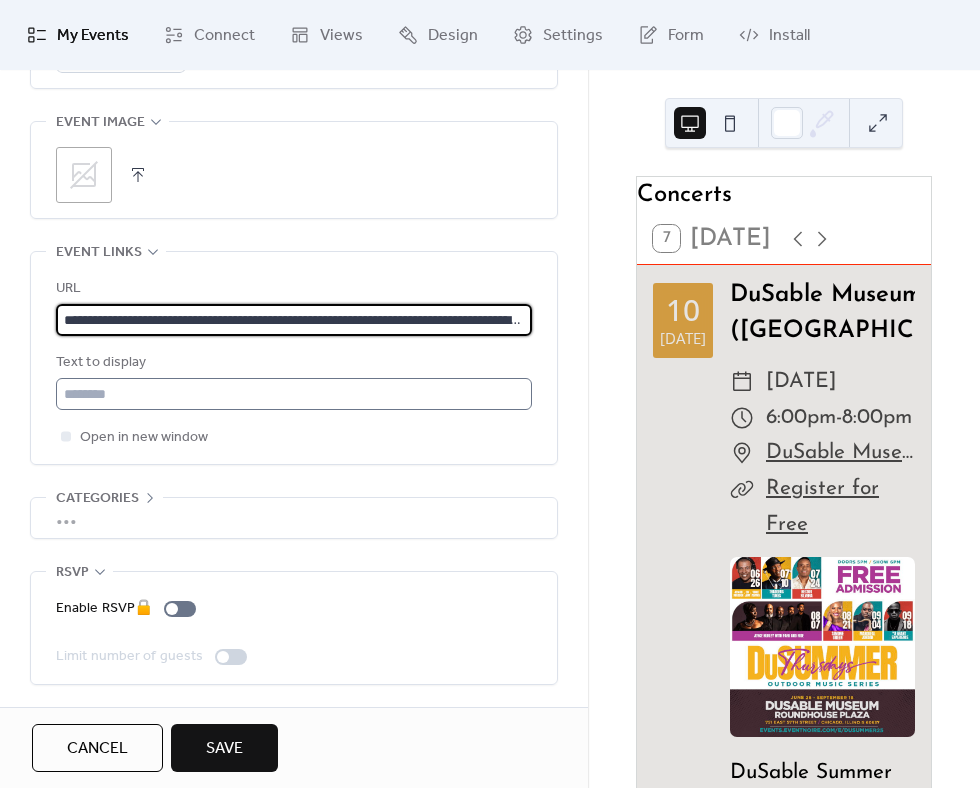 scroll, scrollTop: 0, scrollLeft: 136, axis: horizontal 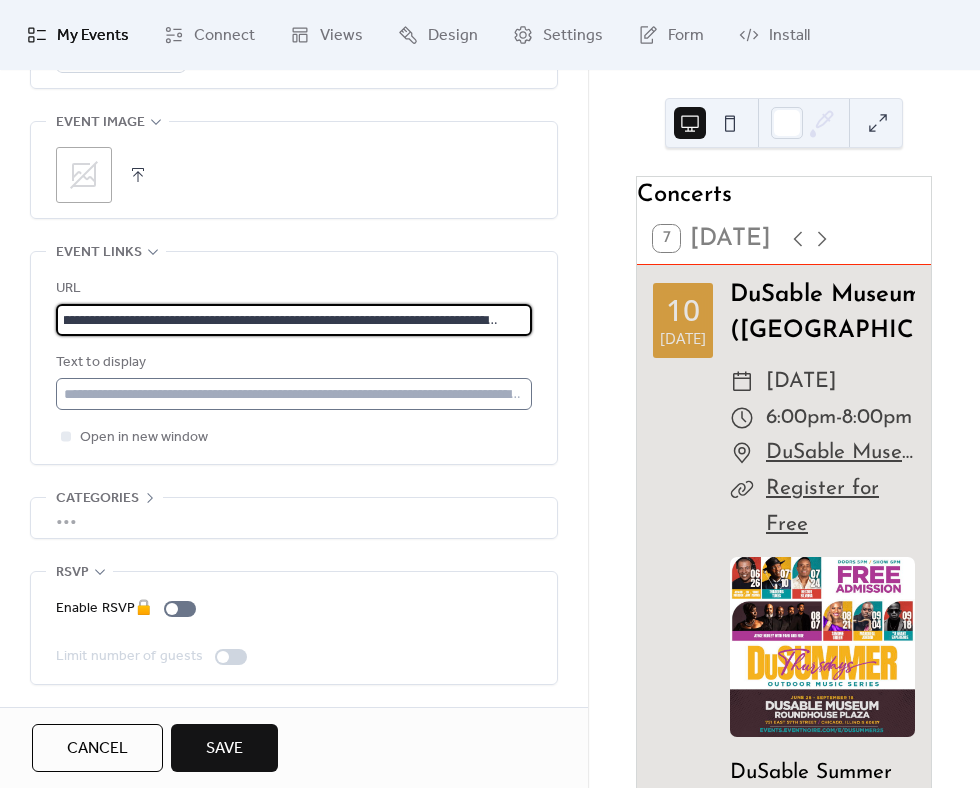 type on "**********" 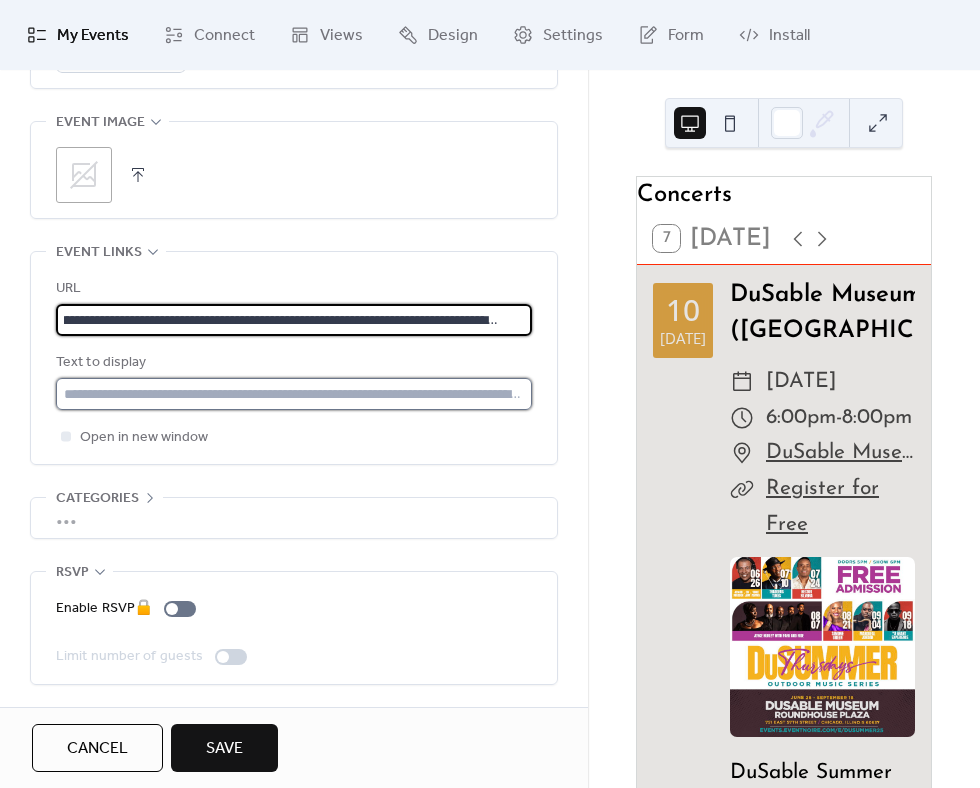 click at bounding box center [294, 394] 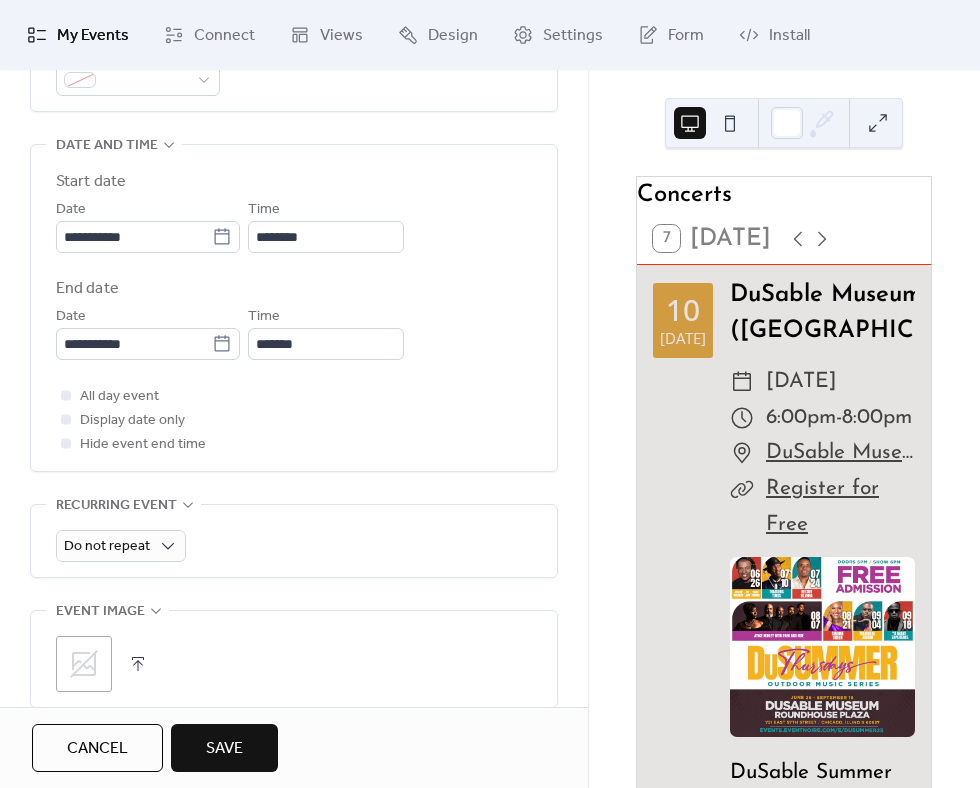 scroll, scrollTop: 615, scrollLeft: 0, axis: vertical 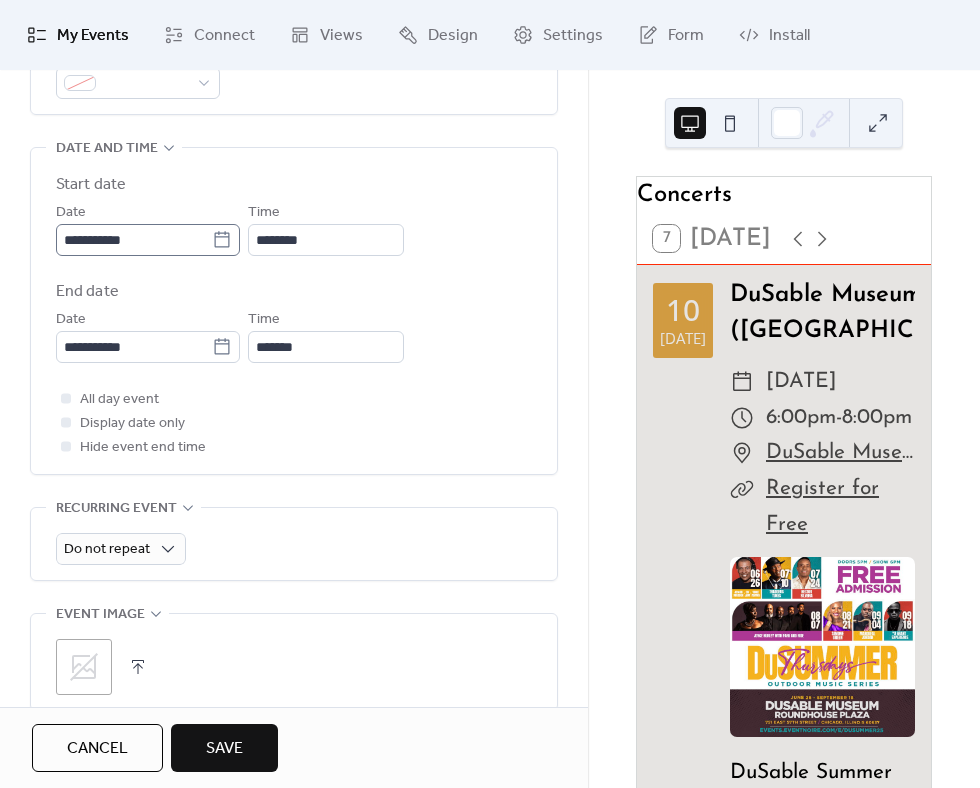 type on "**********" 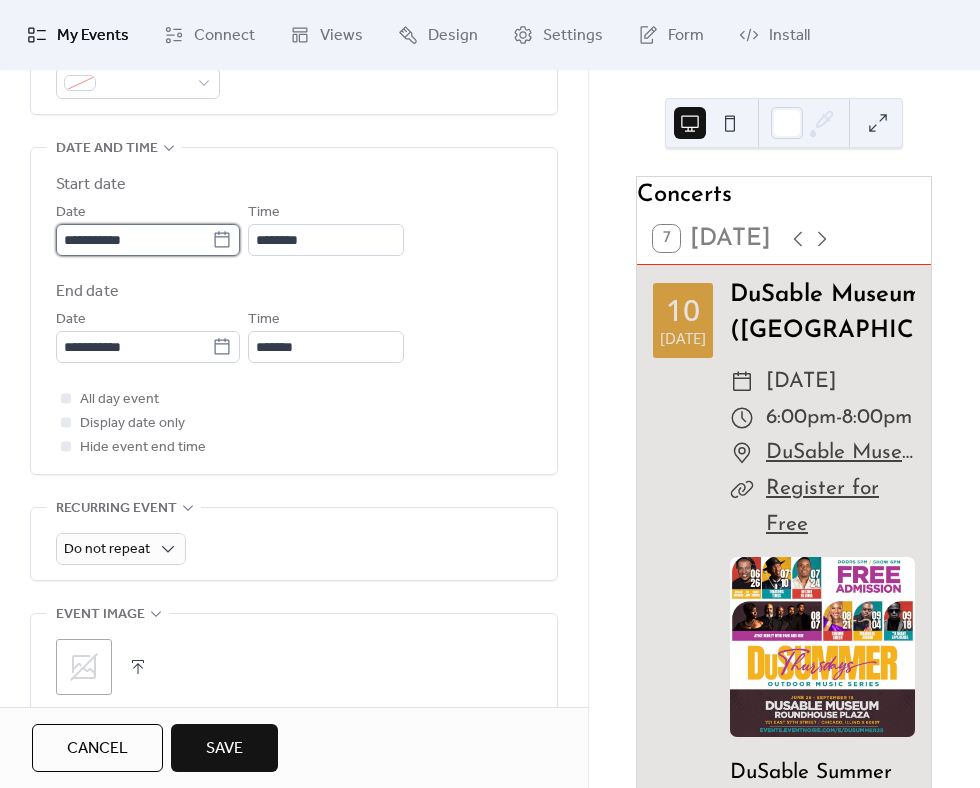click on "**********" at bounding box center (134, 240) 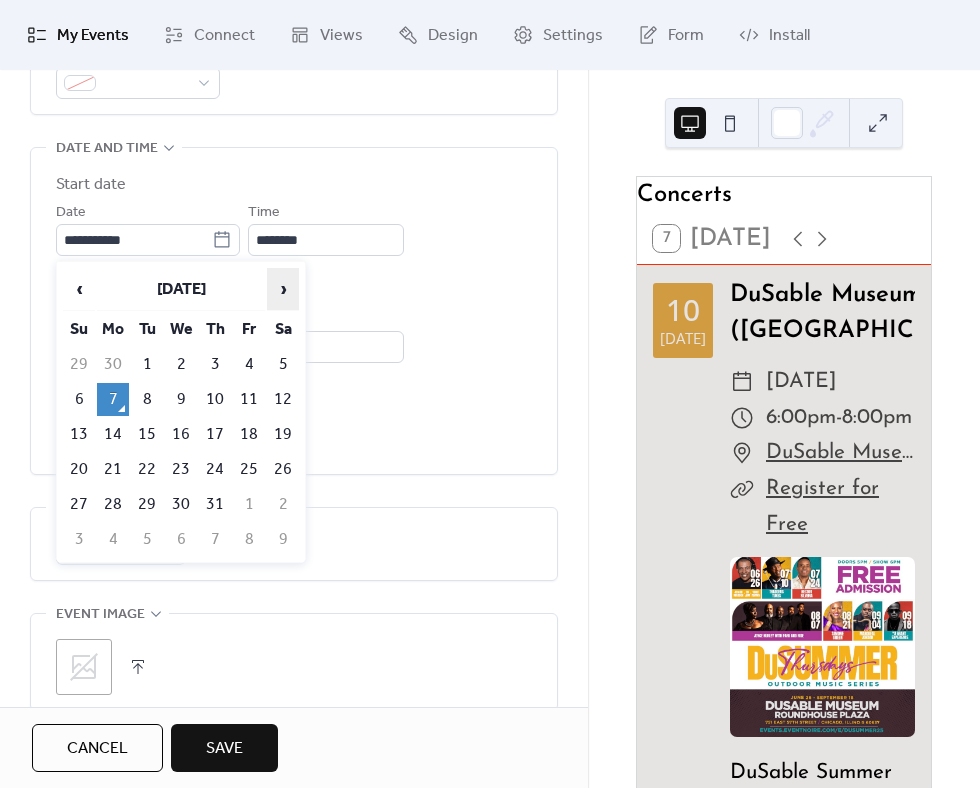 click on "›" at bounding box center [283, 289] 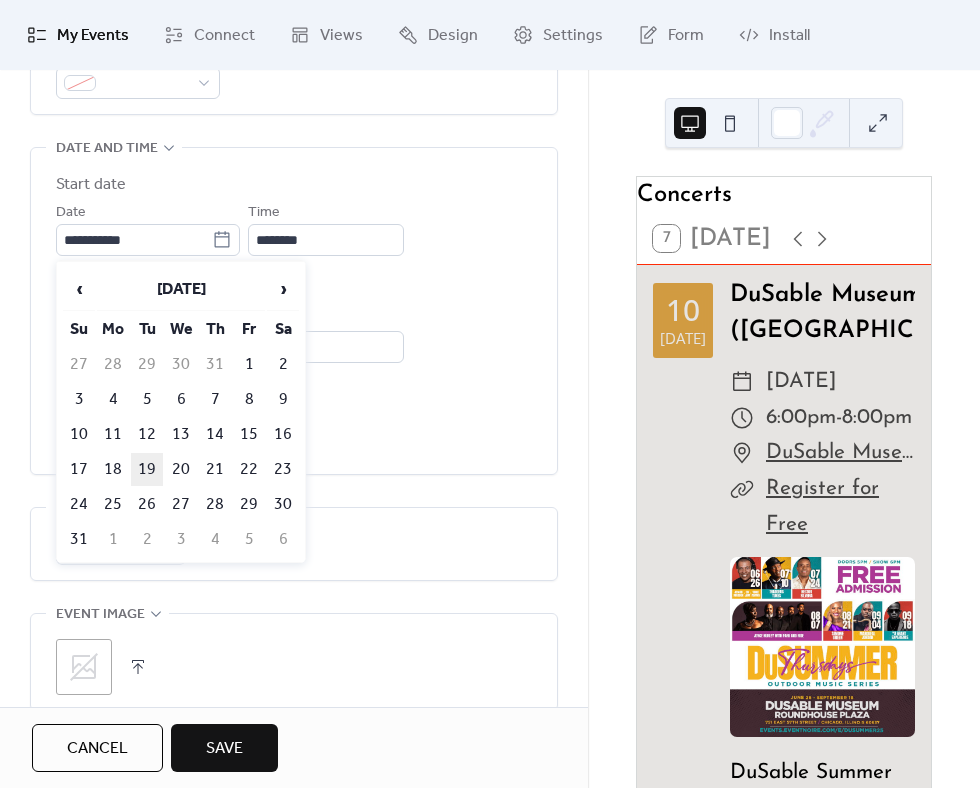 drag, startPoint x: 152, startPoint y: 458, endPoint x: 159, endPoint y: 450, distance: 10.630146 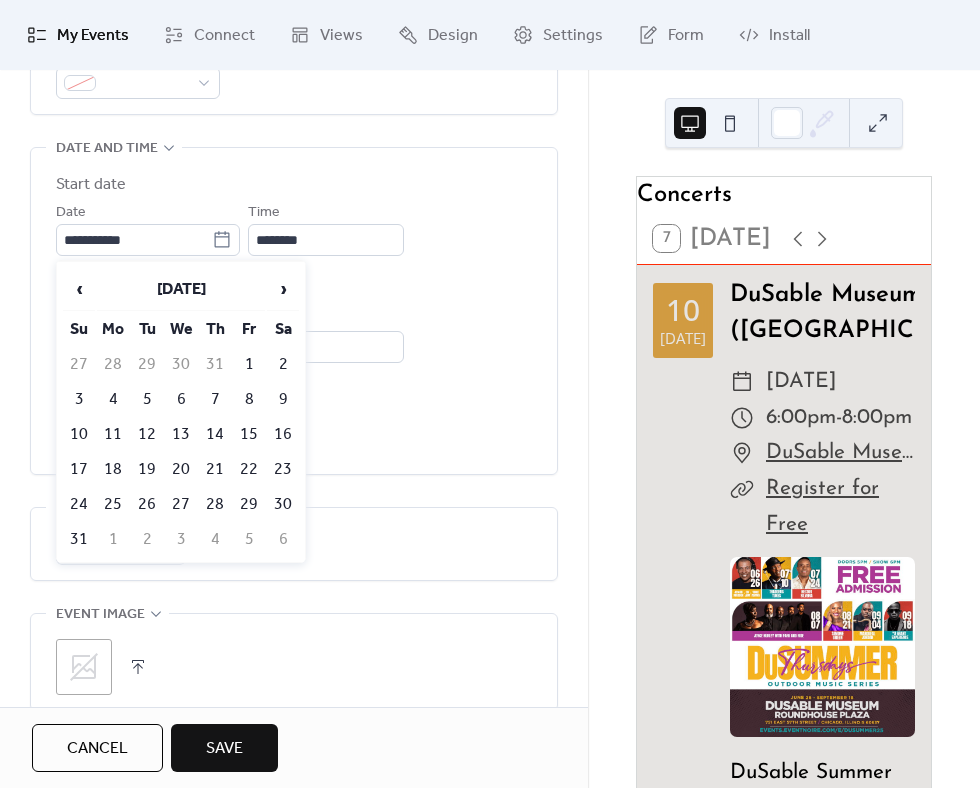 type on "**********" 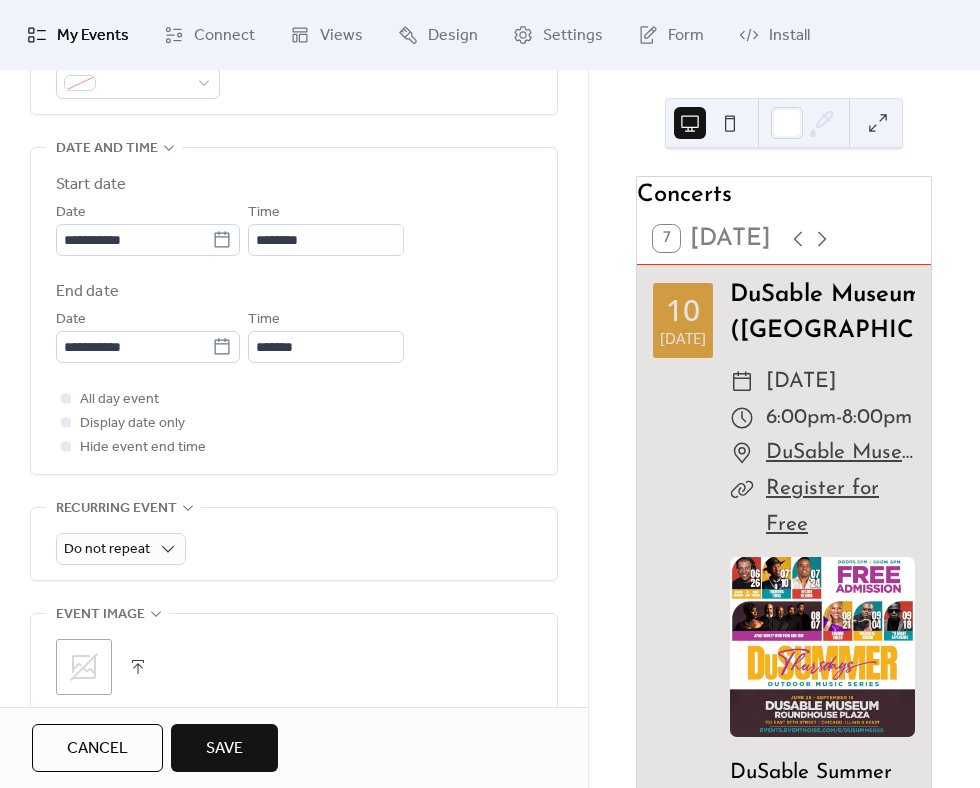 scroll, scrollTop: 616, scrollLeft: 0, axis: vertical 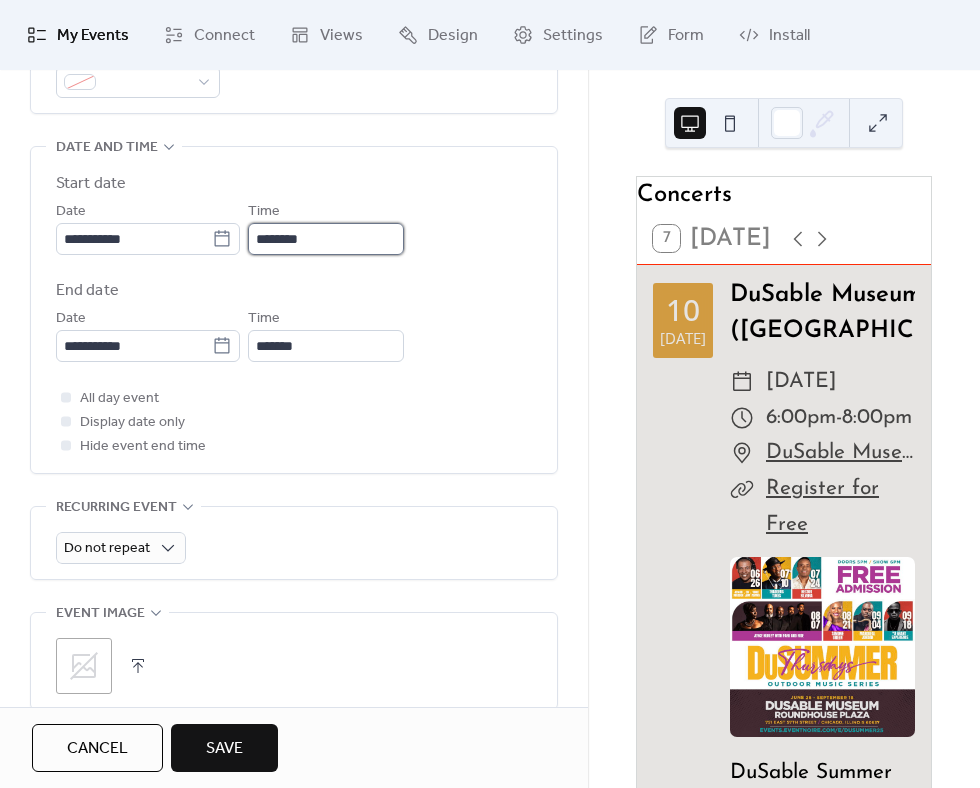 click on "********" at bounding box center (326, 239) 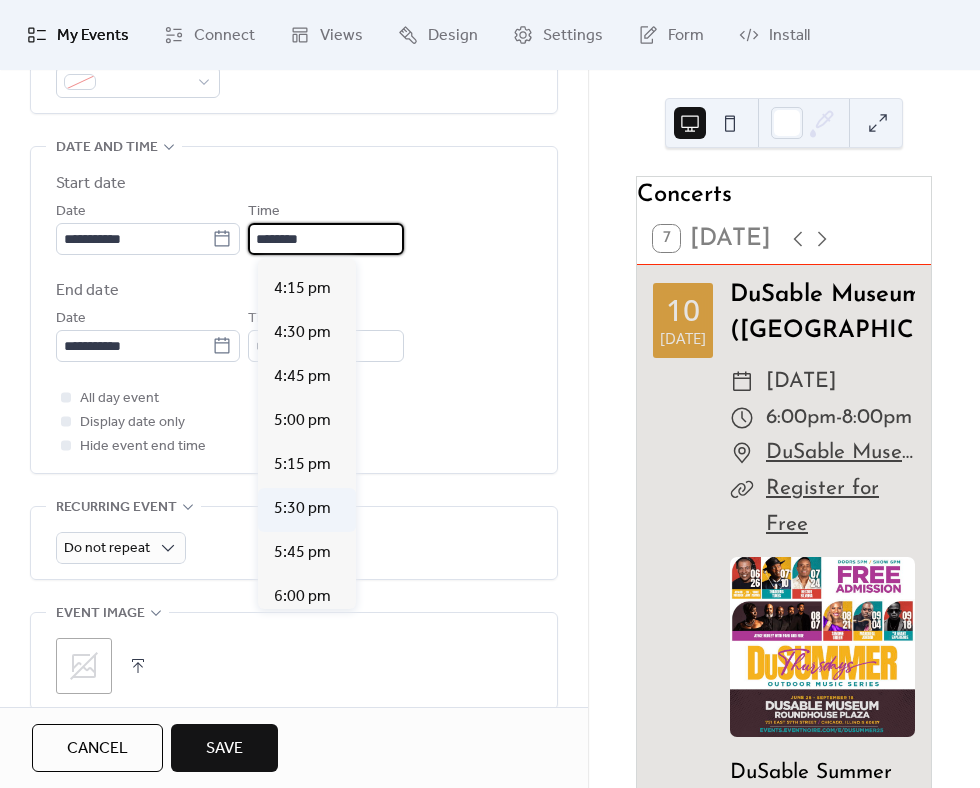 scroll, scrollTop: 2859, scrollLeft: 0, axis: vertical 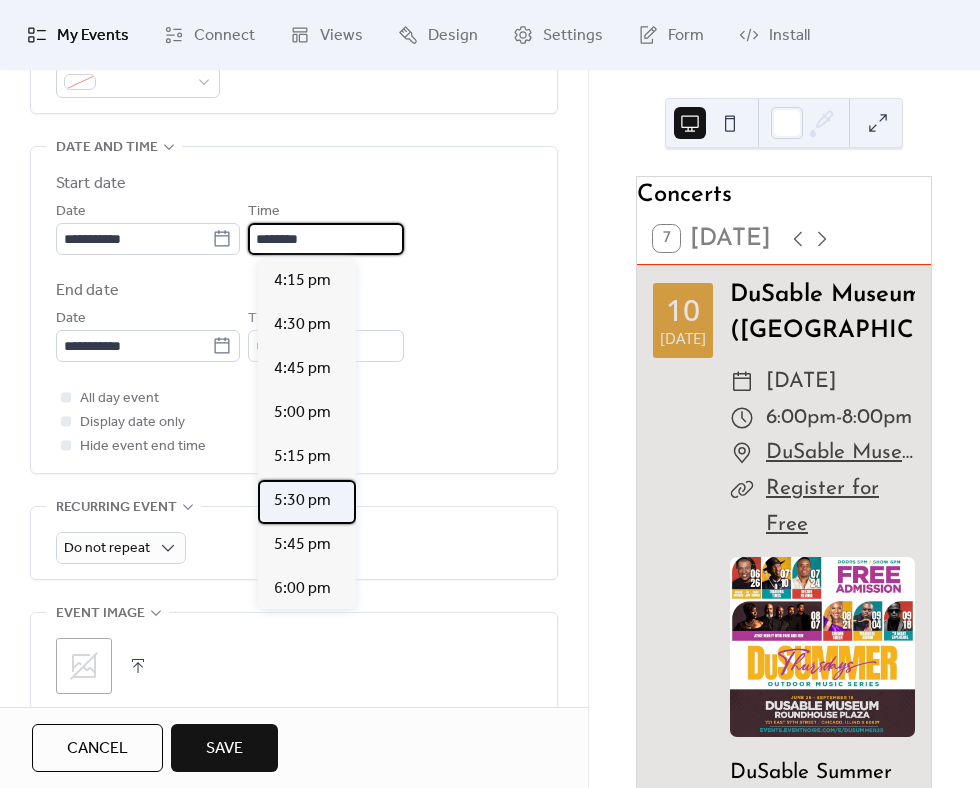click on "5:30 pm" at bounding box center (302, 501) 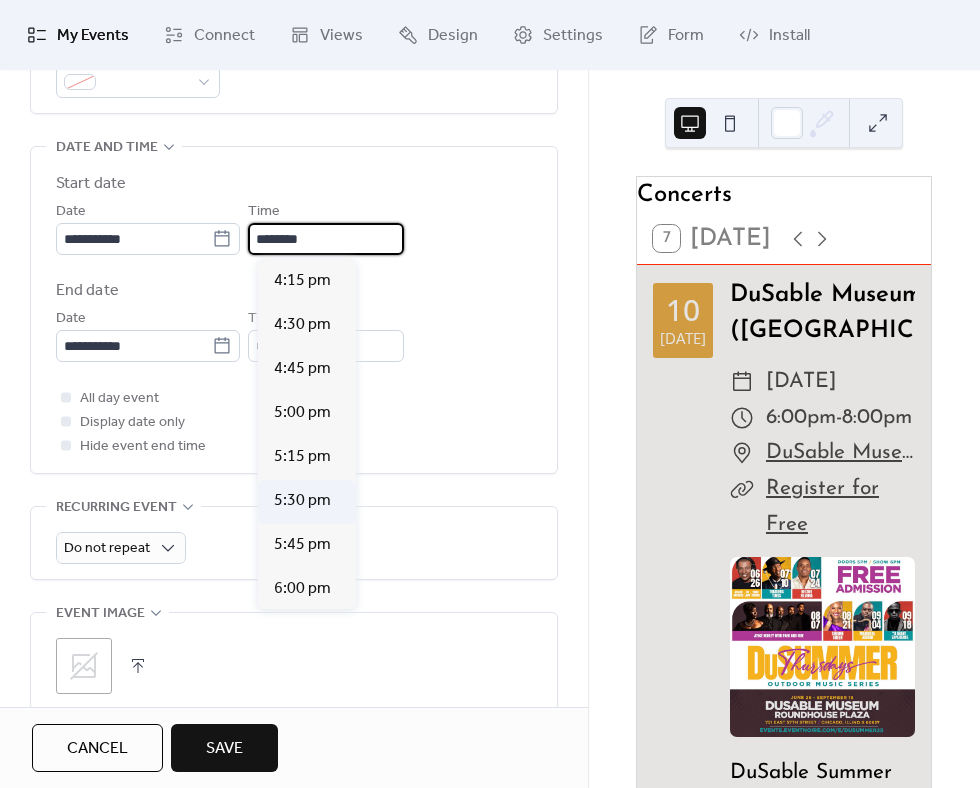 type on "*******" 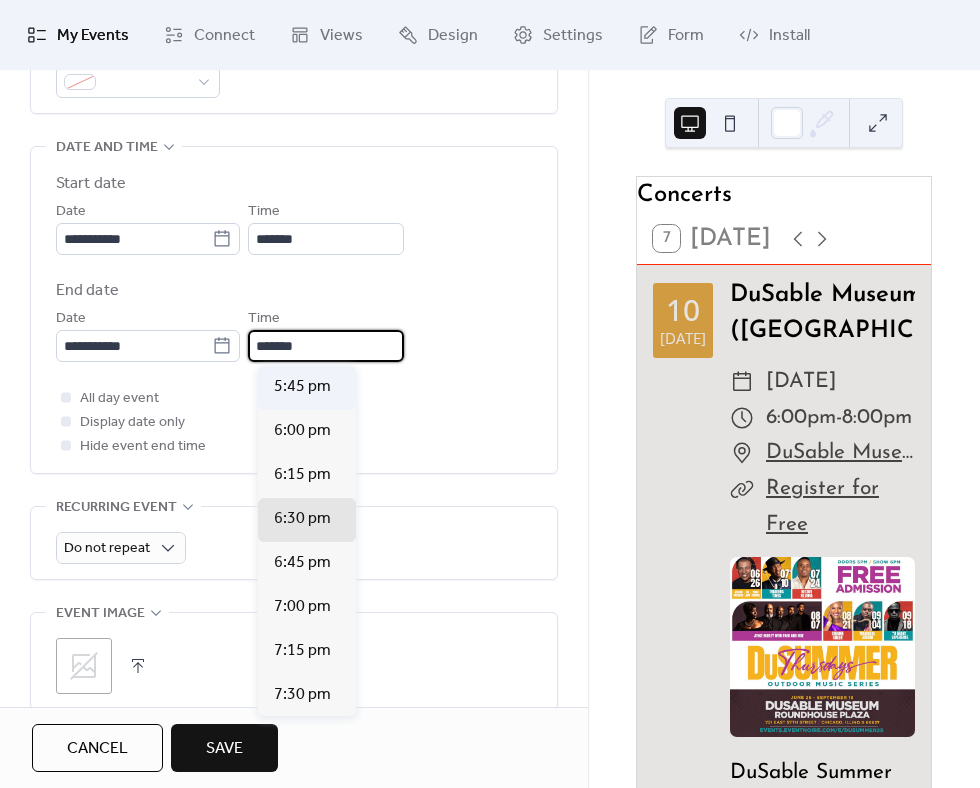 drag, startPoint x: 299, startPoint y: 358, endPoint x: 286, endPoint y: 389, distance: 33.61547 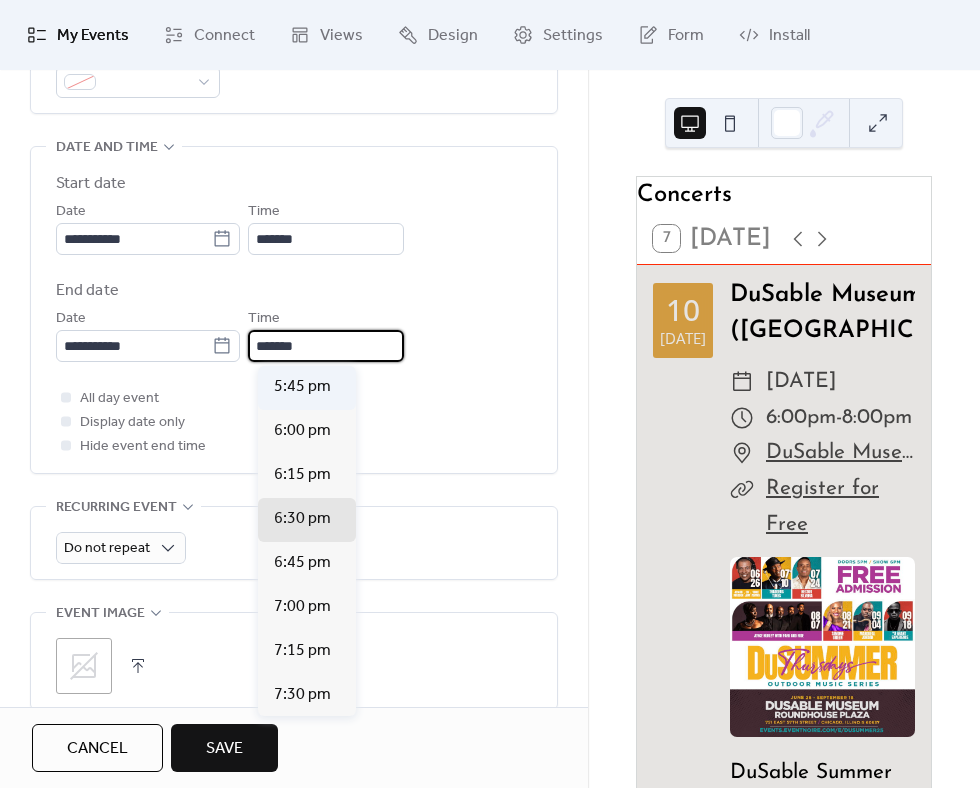 click on "*******" at bounding box center (326, 346) 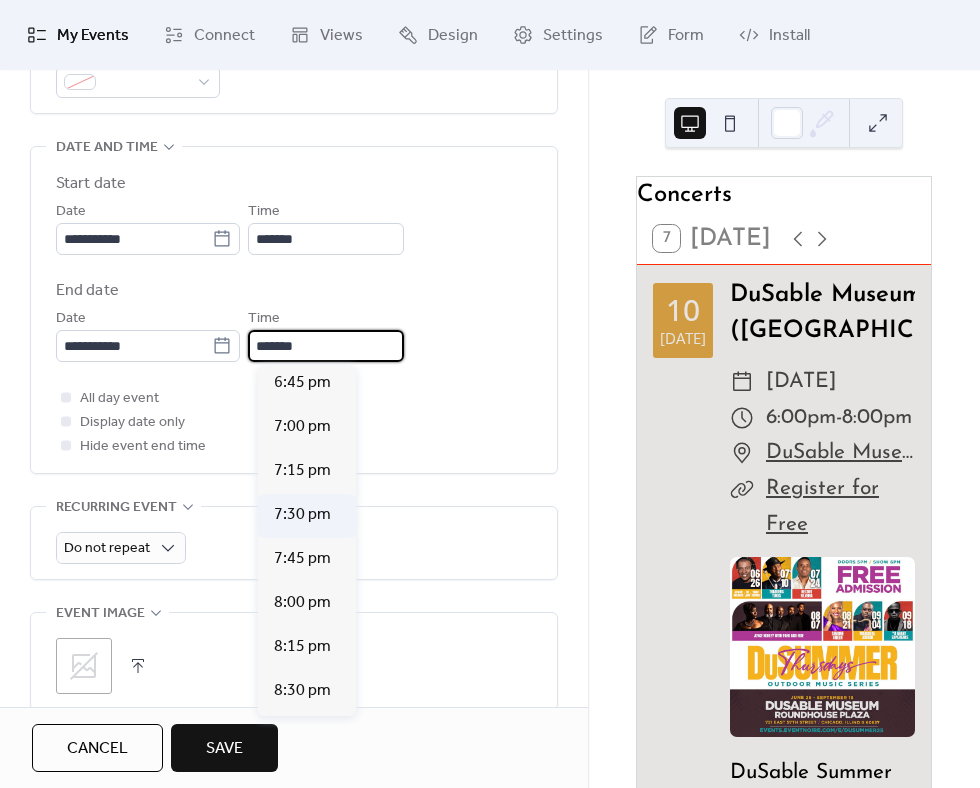 scroll, scrollTop: 280, scrollLeft: 0, axis: vertical 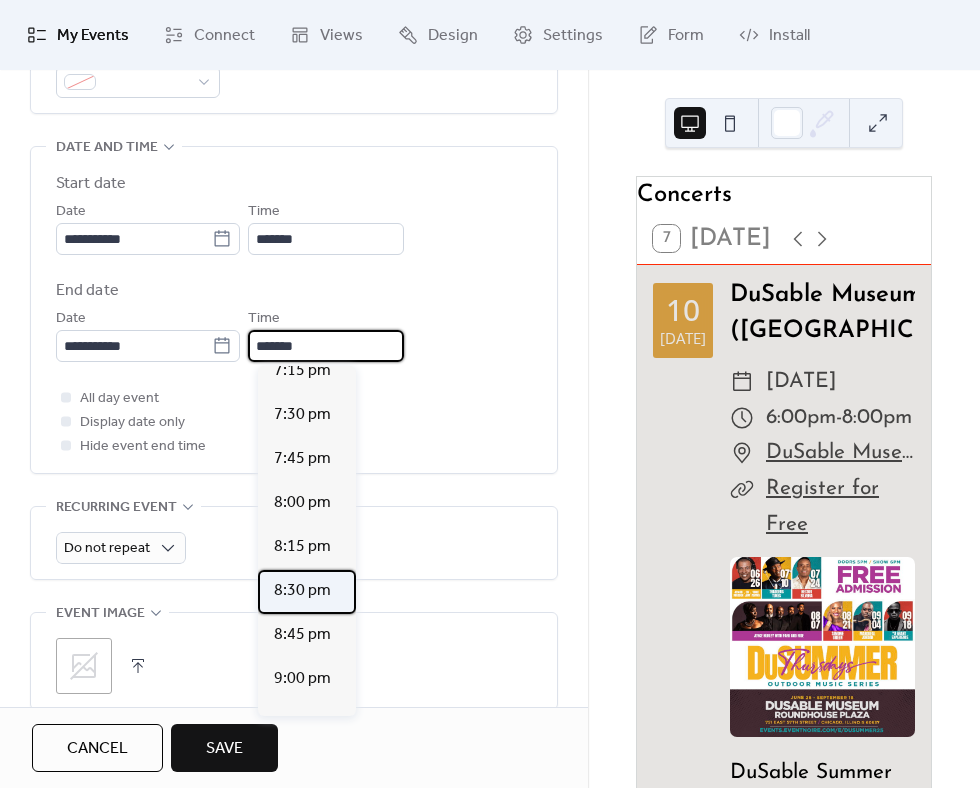 click on "8:30 pm" at bounding box center (302, 591) 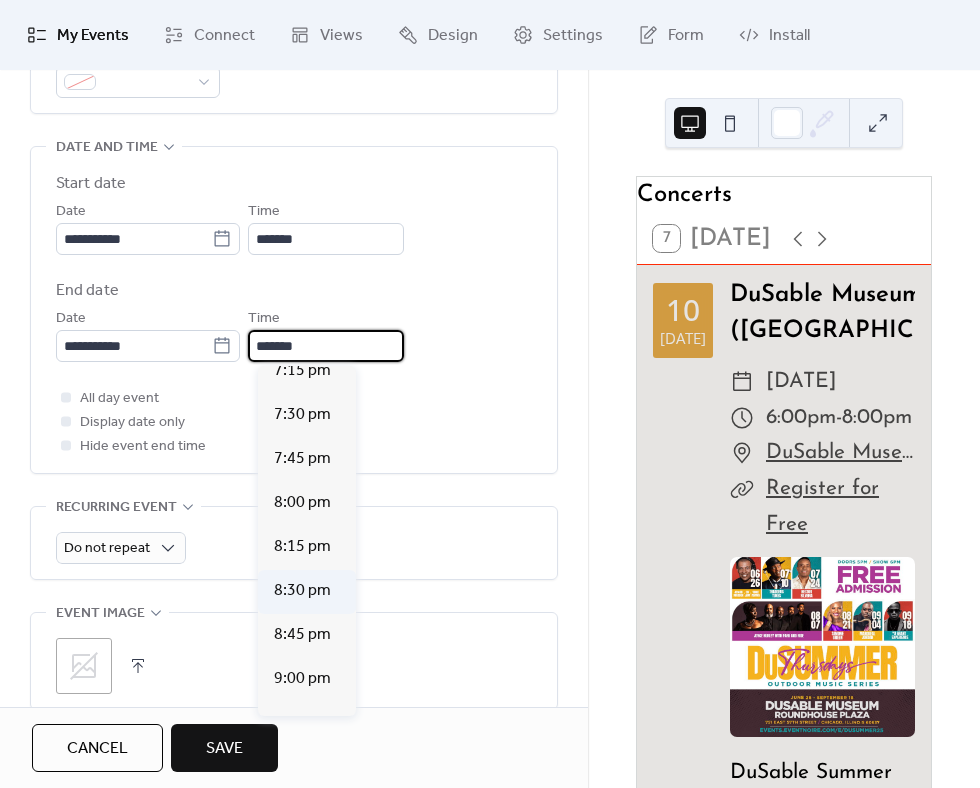 type on "*******" 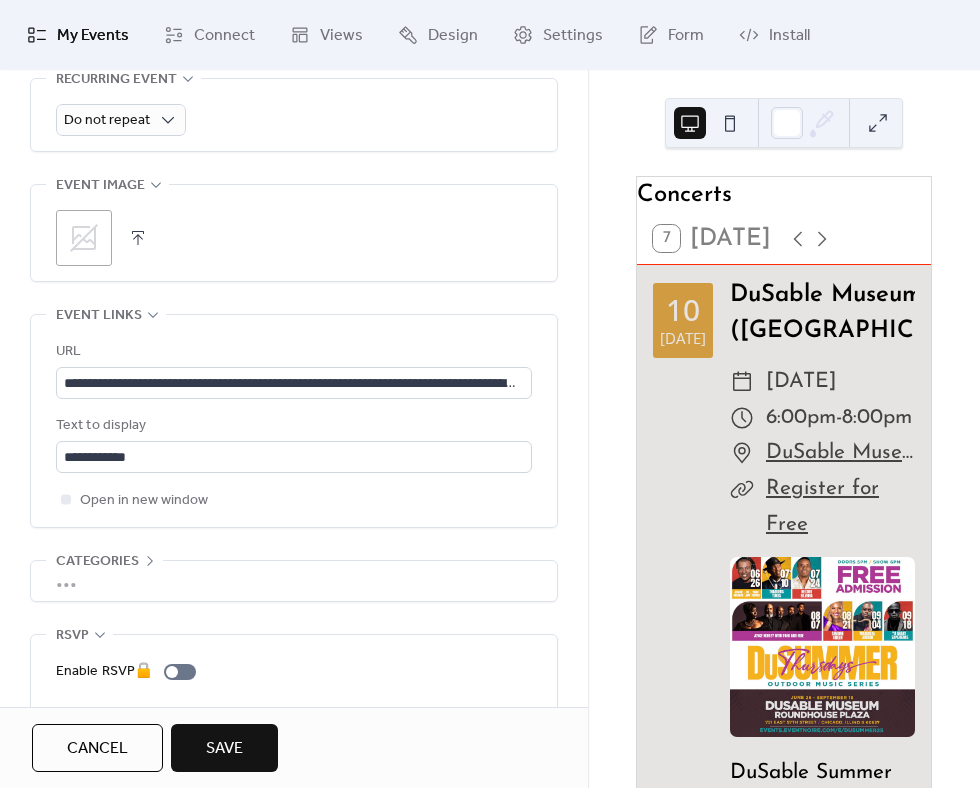 scroll, scrollTop: 1109, scrollLeft: 0, axis: vertical 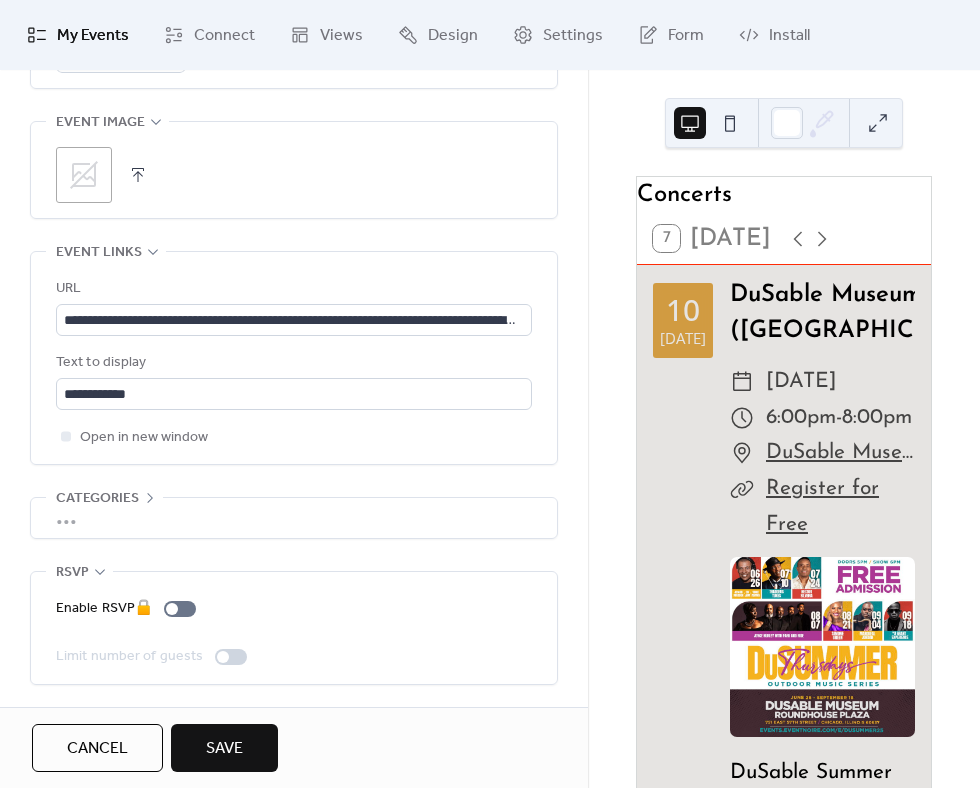 click on "Save" at bounding box center (224, 749) 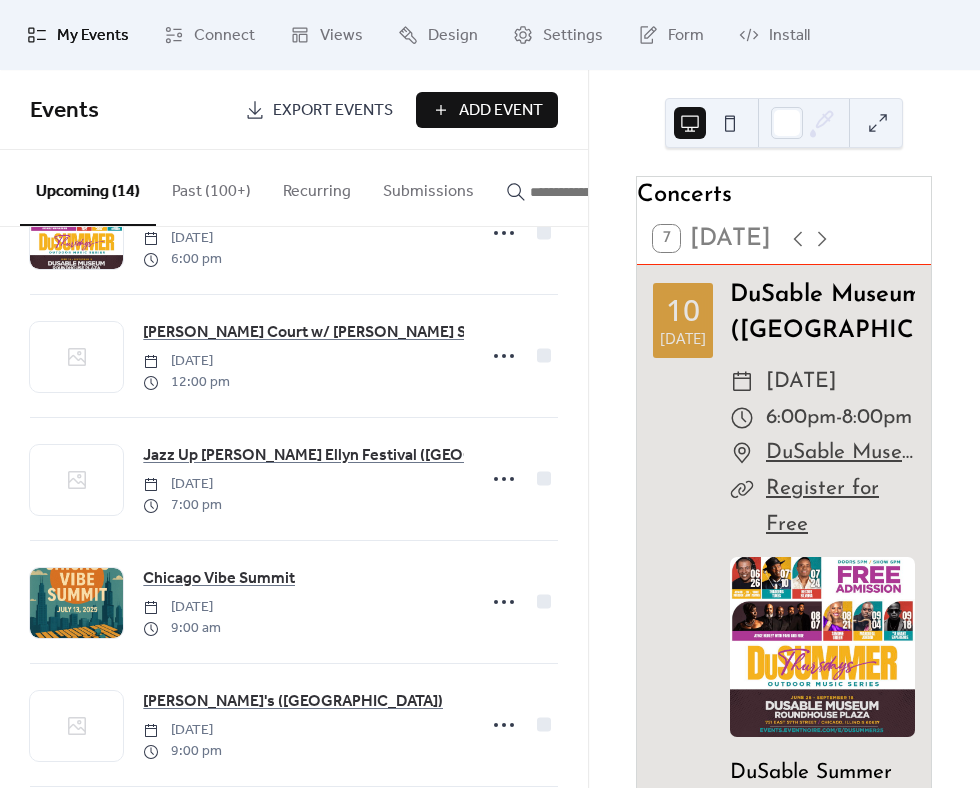 scroll, scrollTop: 101, scrollLeft: 0, axis: vertical 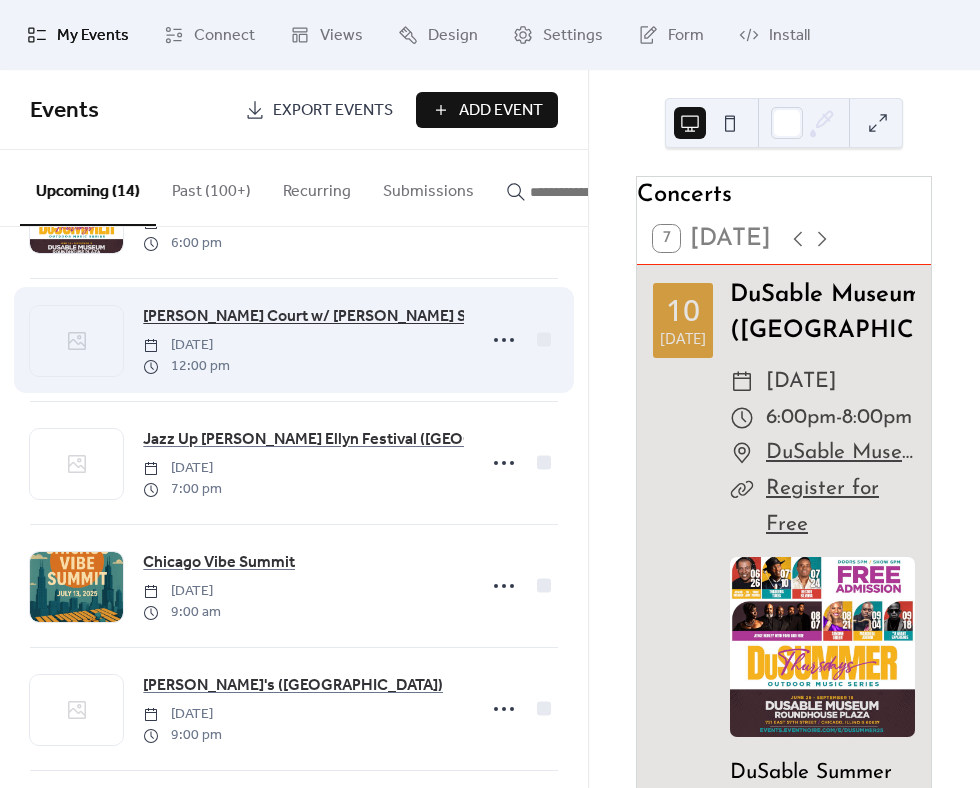 click on "[PERSON_NAME] Court w/ [PERSON_NAME] Soulful Coalition ([GEOGRAPHIC_DATA])" at bounding box center (442, 317) 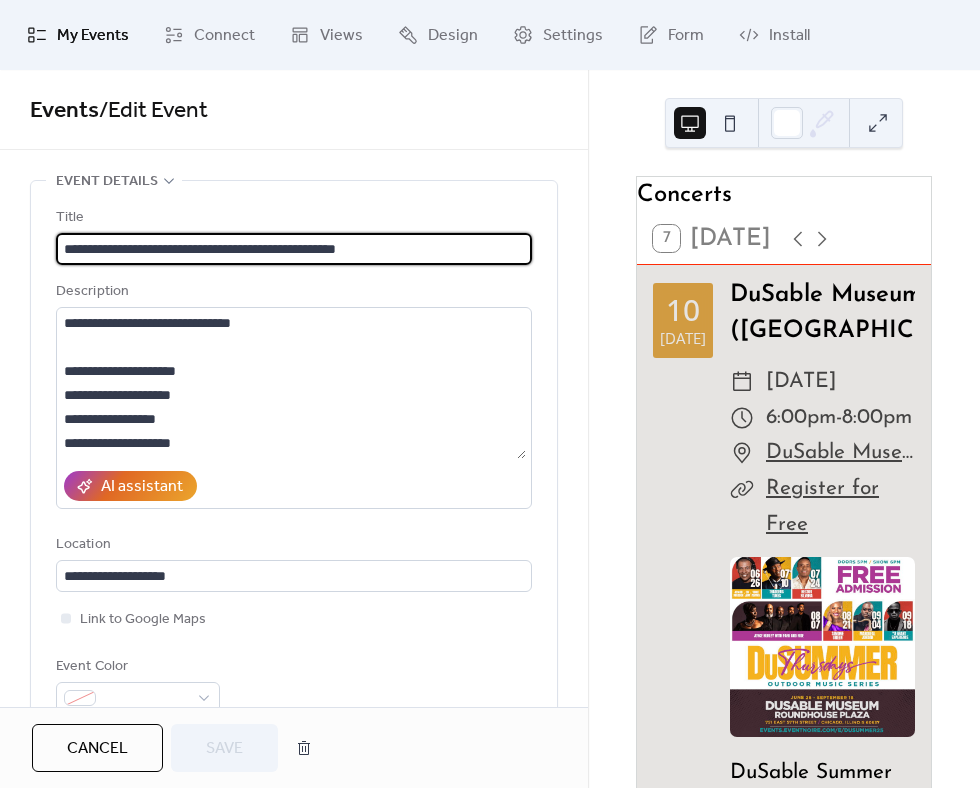 click on "**********" at bounding box center [294, 249] 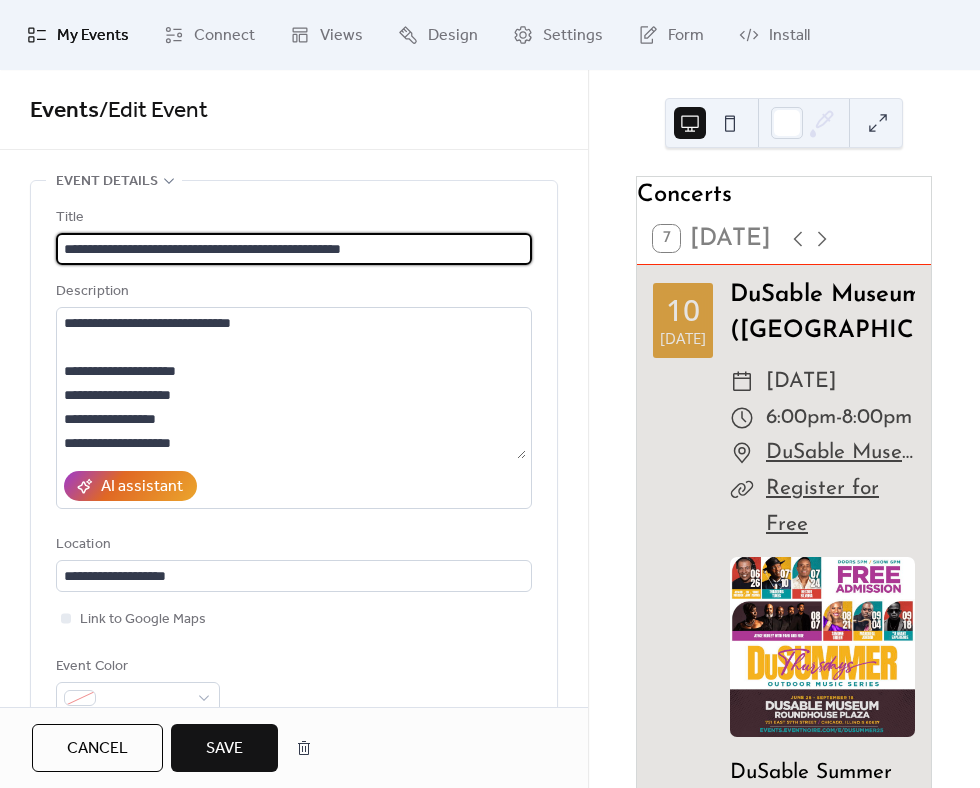 type on "**********" 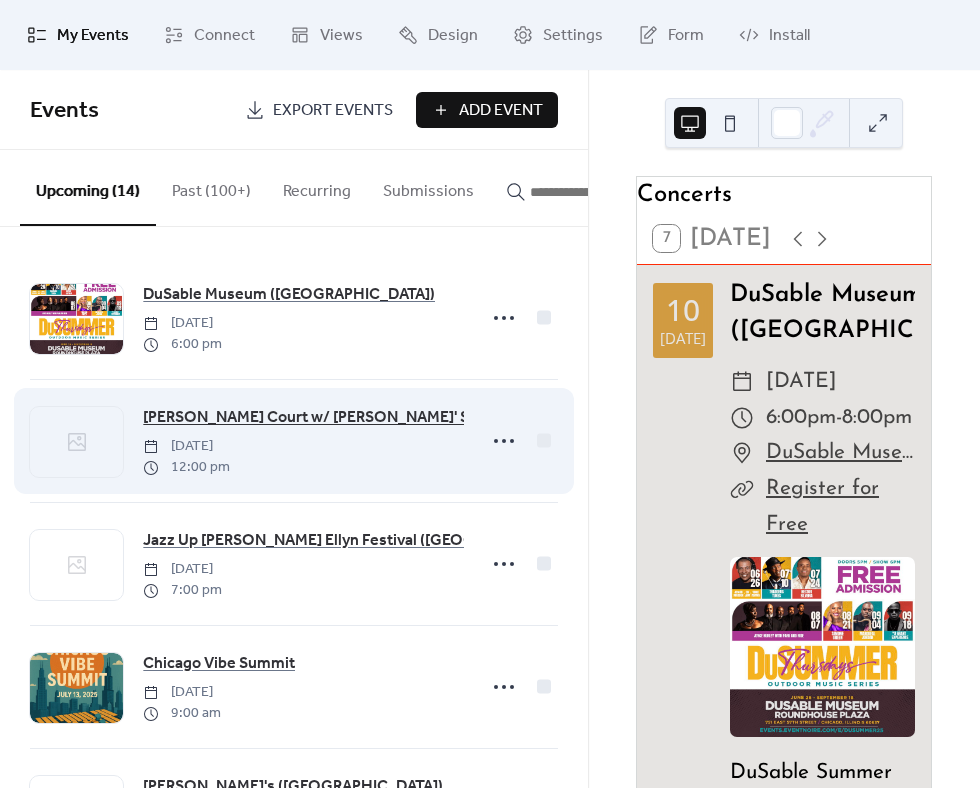 click on "[PERSON_NAME] Court w/ [PERSON_NAME]' Soulful Coalition ([GEOGRAPHIC_DATA])" at bounding box center (443, 418) 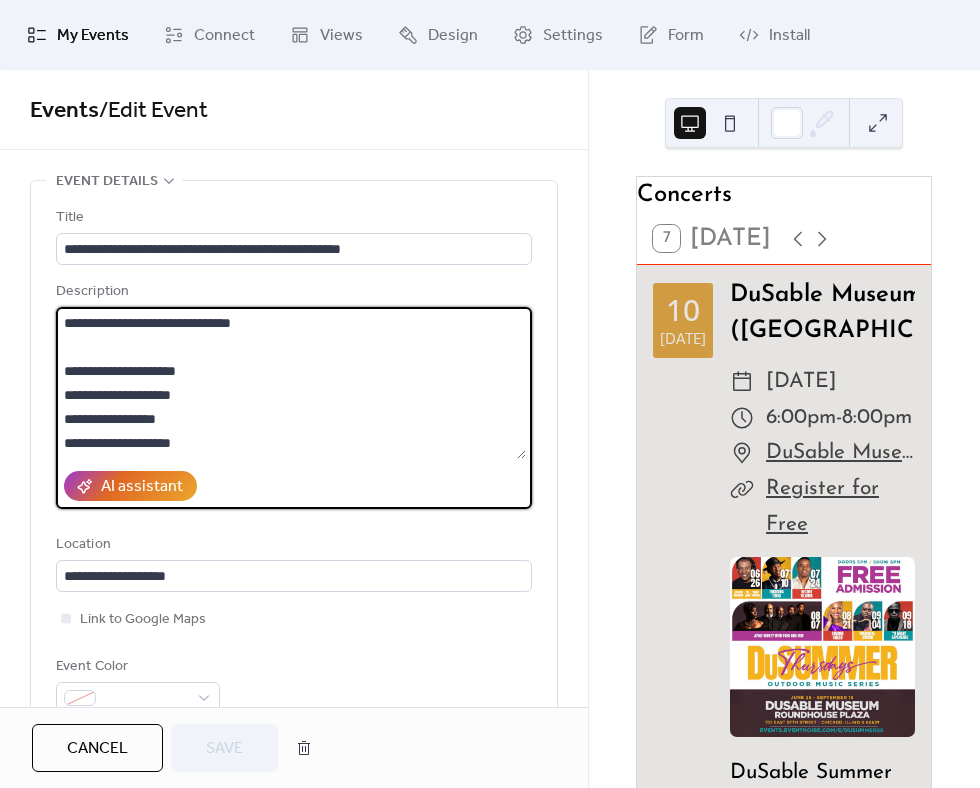 drag, startPoint x: 158, startPoint y: 320, endPoint x: 169, endPoint y: 320, distance: 11 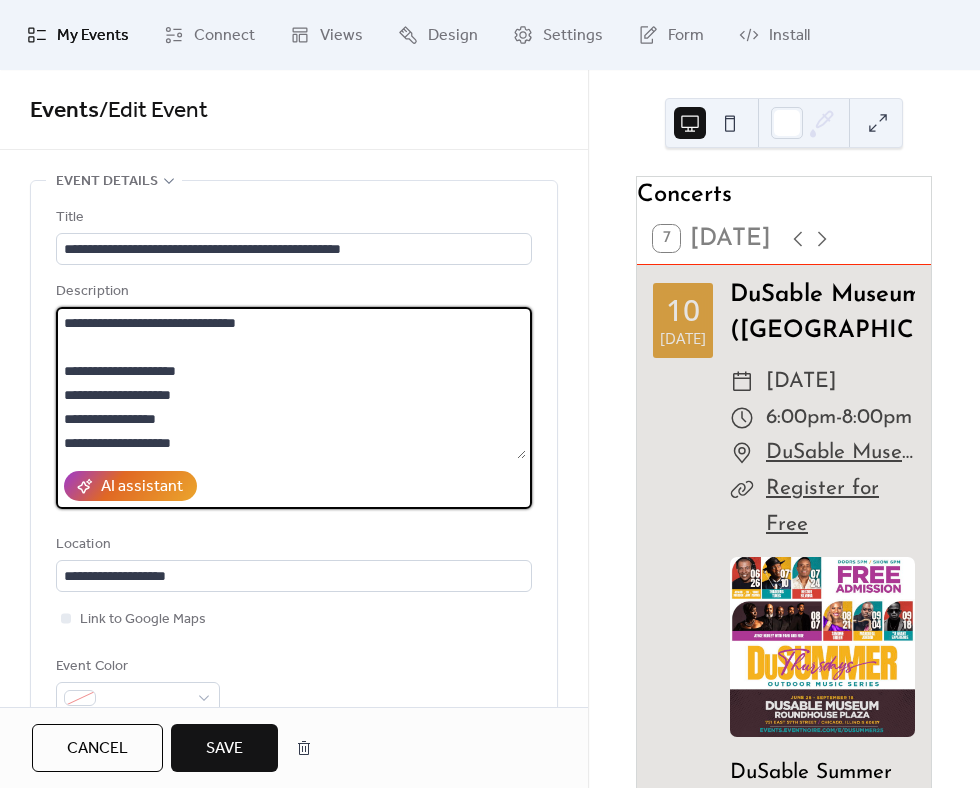 type on "**********" 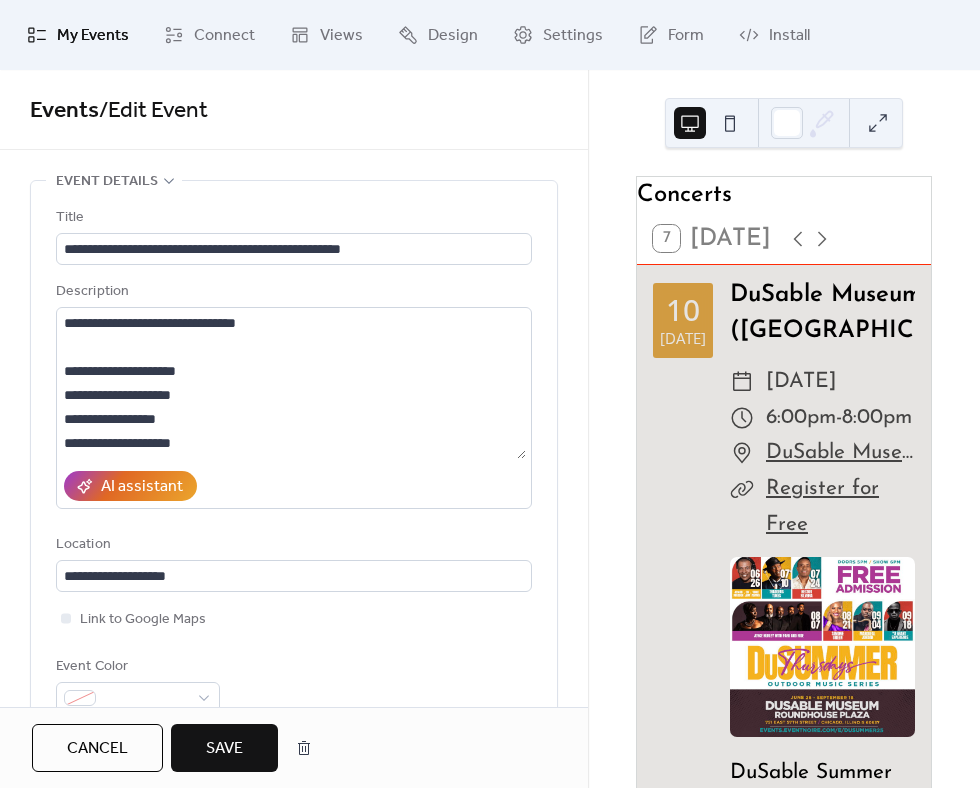 click on "Save" at bounding box center (224, 749) 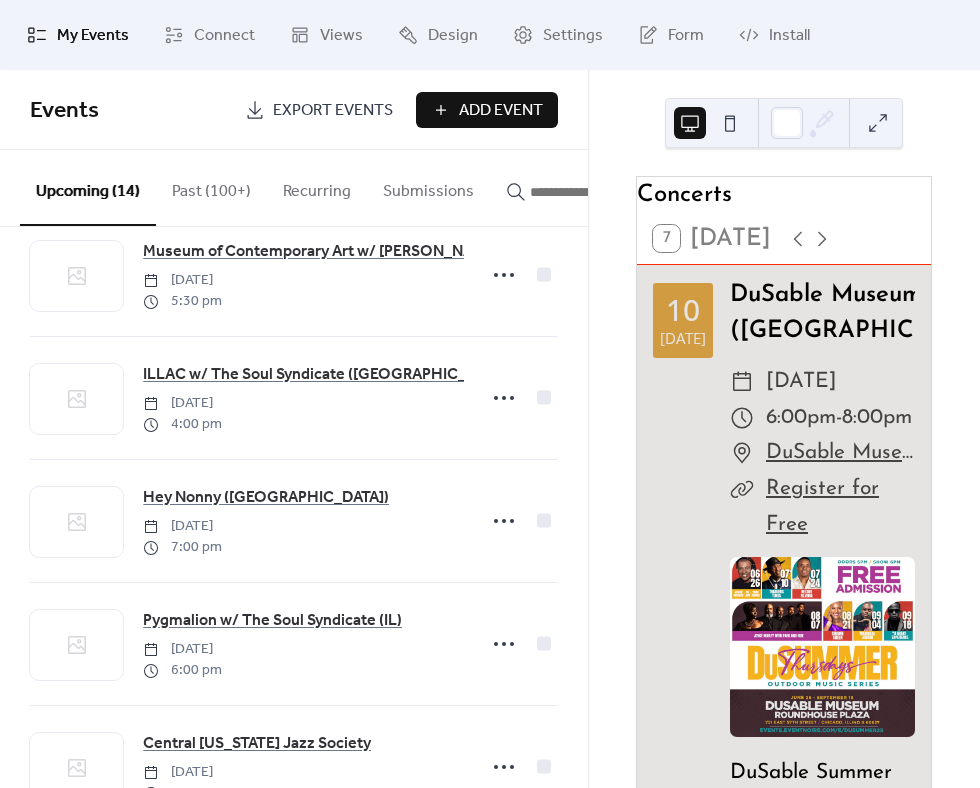 scroll, scrollTop: 1233, scrollLeft: 0, axis: vertical 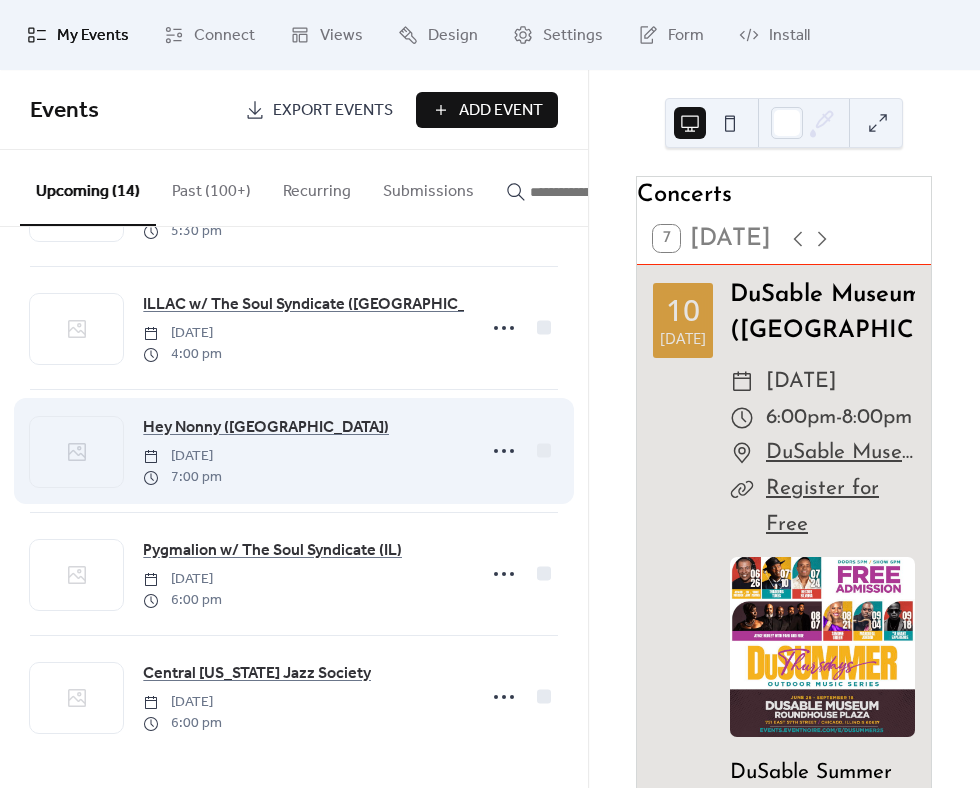 click on "Hey Nonny ([GEOGRAPHIC_DATA]) [DATE] 7:00 pm" at bounding box center [303, 451] 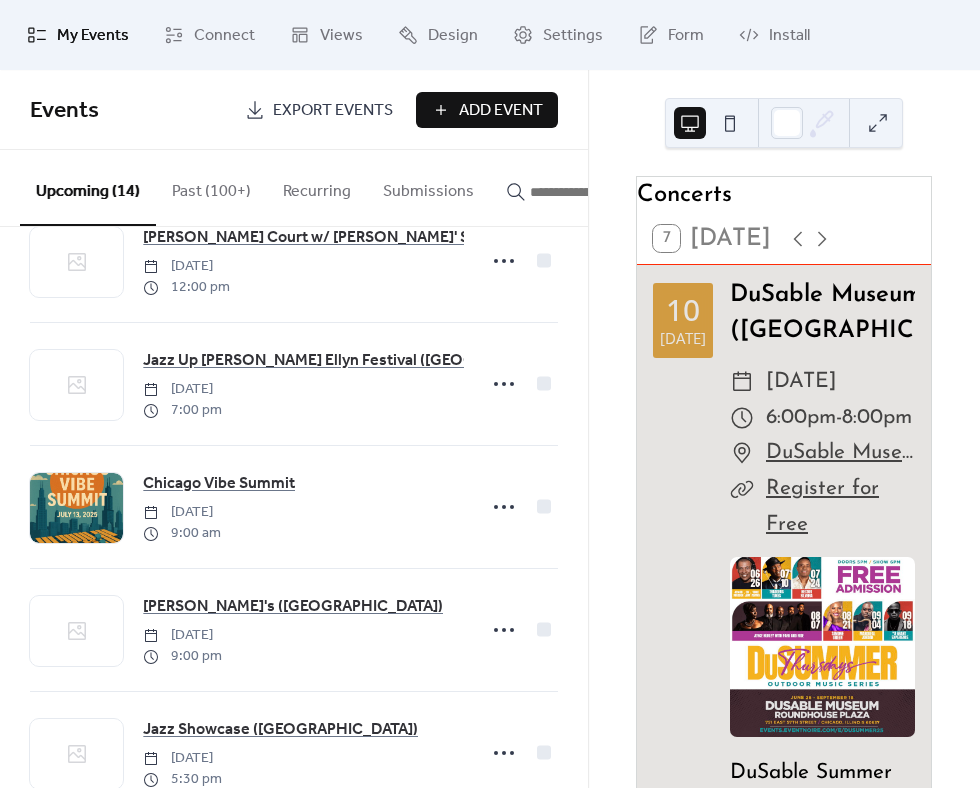 scroll, scrollTop: 174, scrollLeft: 0, axis: vertical 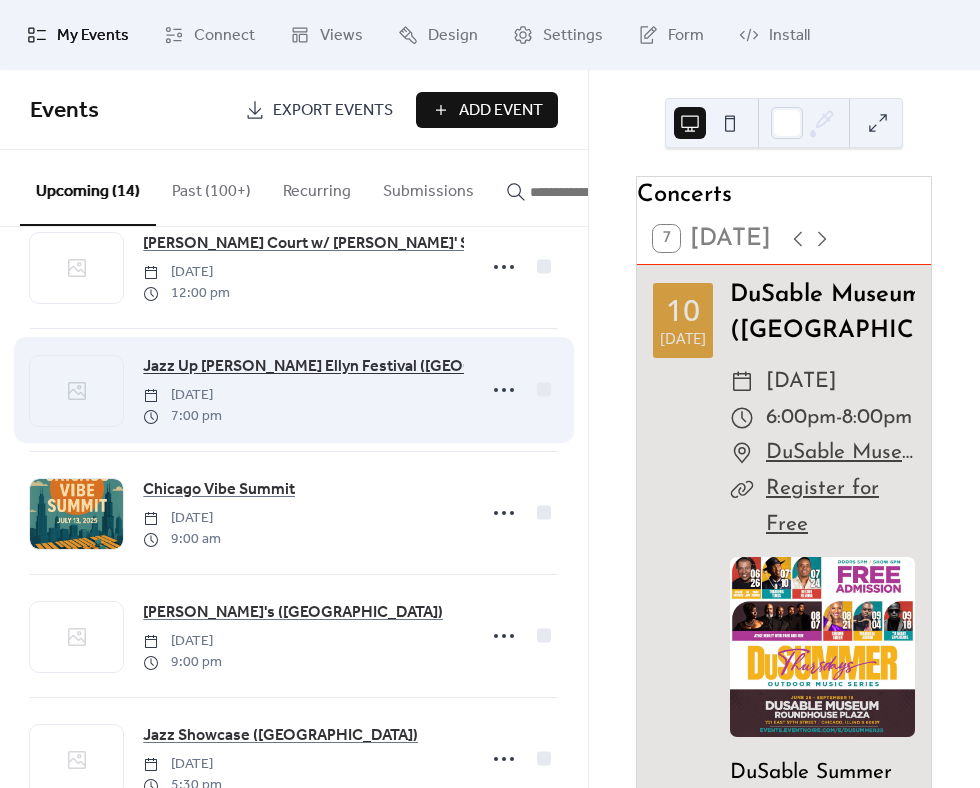click on "Jazz Up [PERSON_NAME] Ellyn Festival ([GEOGRAPHIC_DATA])" at bounding box center [364, 367] 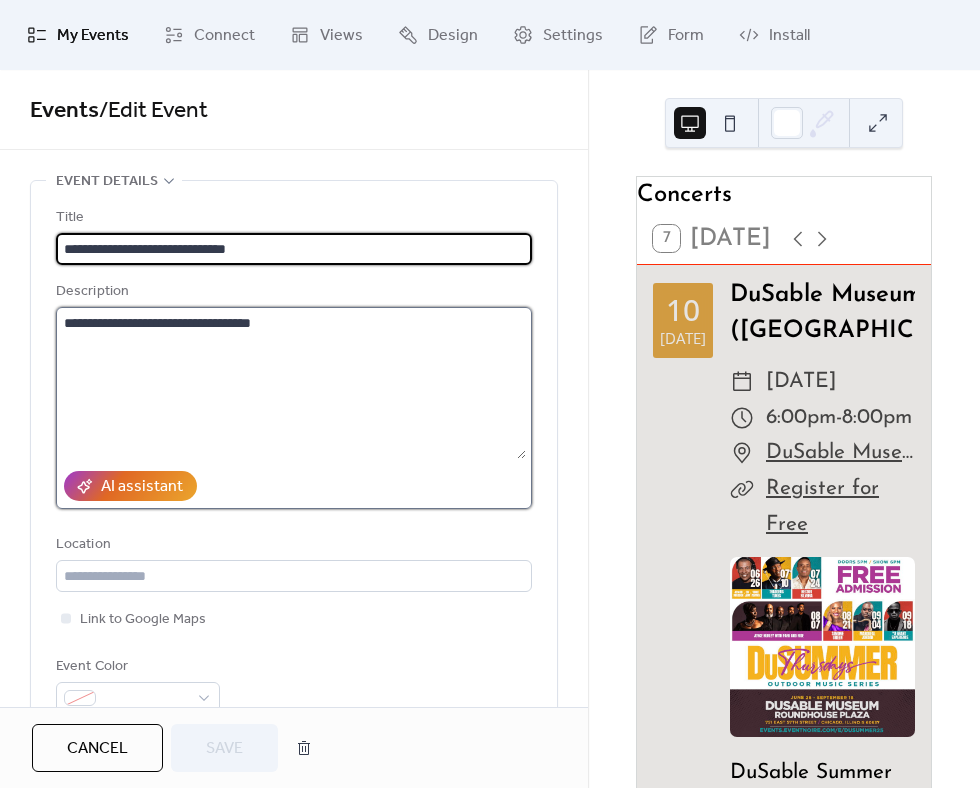 click on "**********" at bounding box center (291, 383) 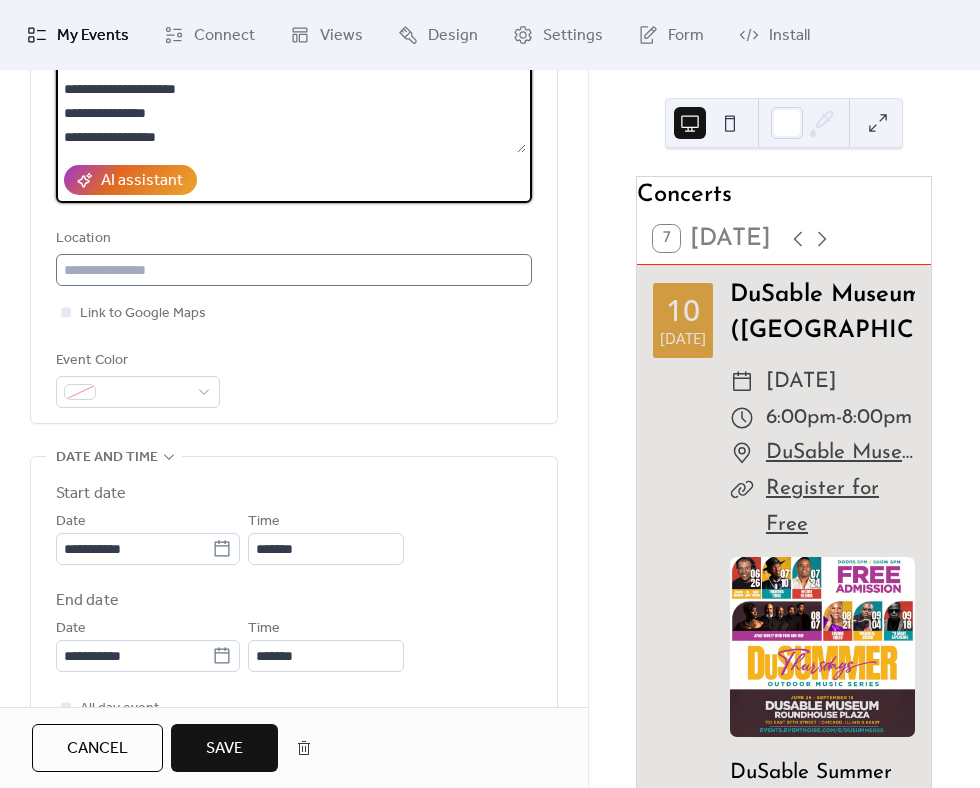 scroll, scrollTop: 309, scrollLeft: 0, axis: vertical 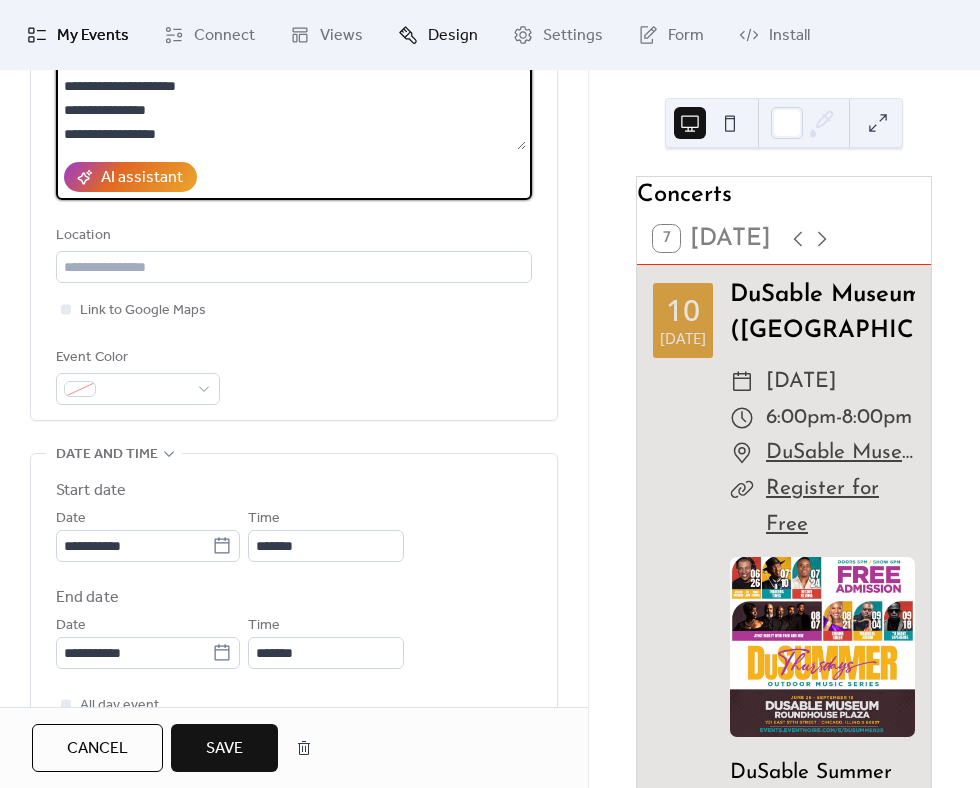 type on "**********" 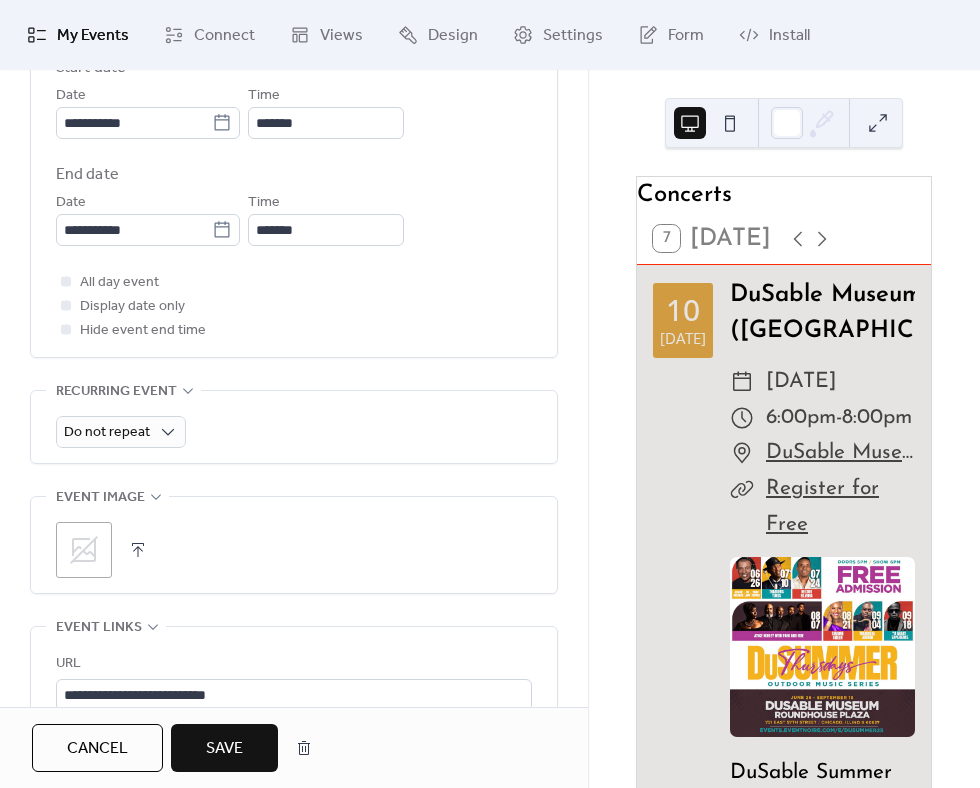 scroll, scrollTop: 734, scrollLeft: 0, axis: vertical 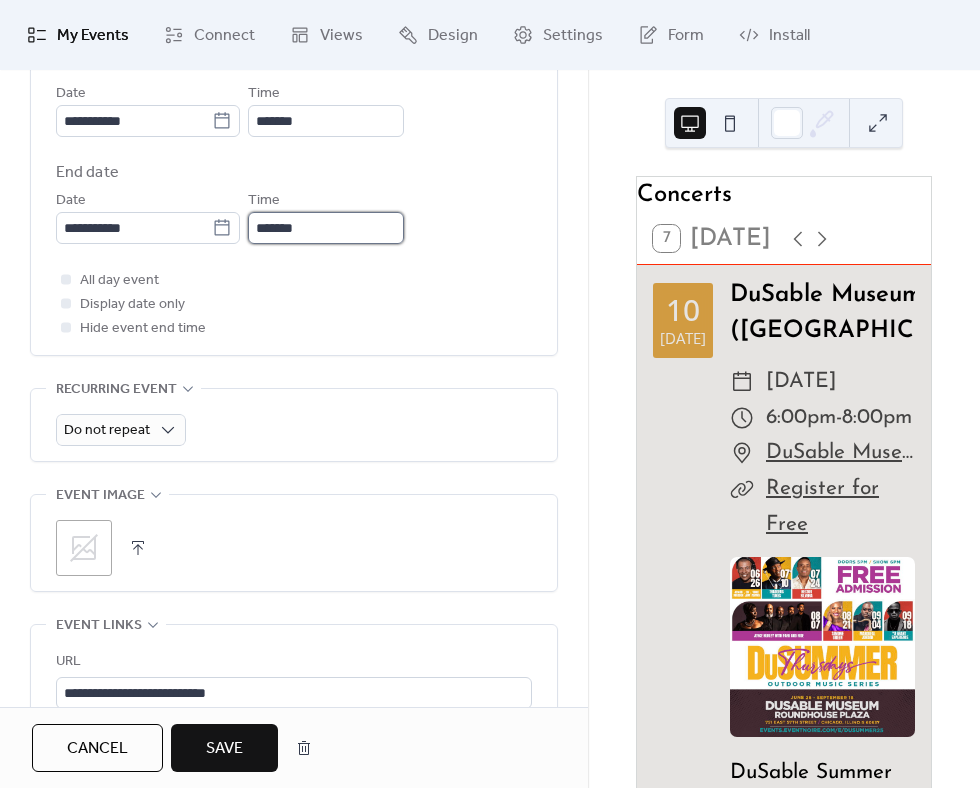 click on "*******" at bounding box center [326, 228] 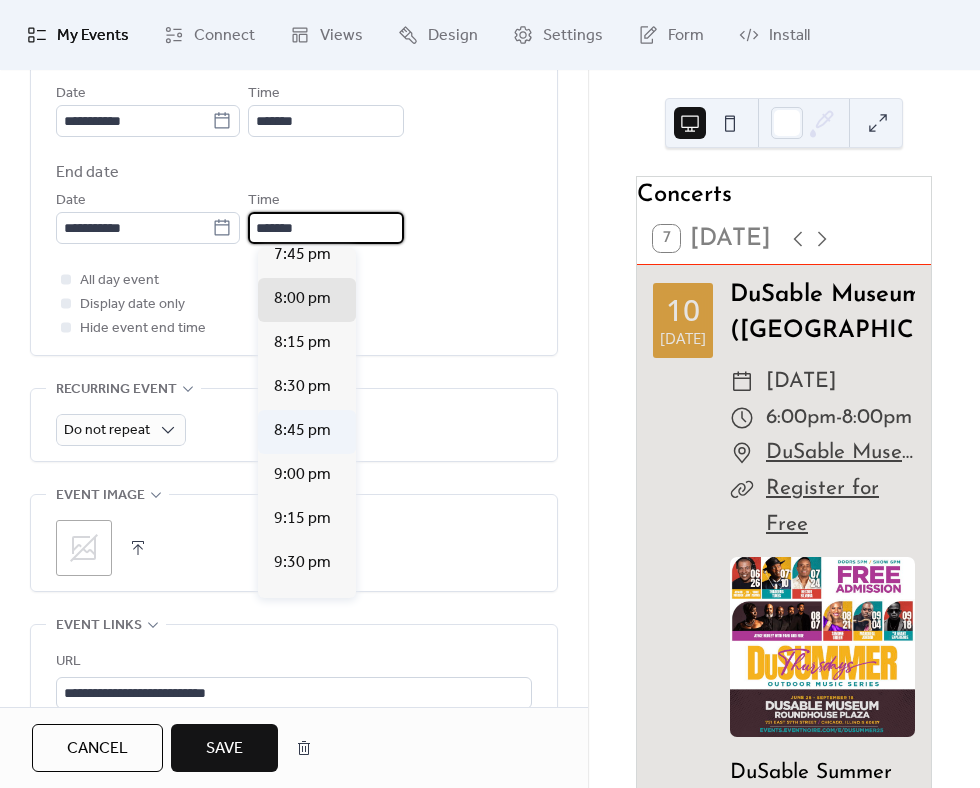 scroll, scrollTop: 213, scrollLeft: 0, axis: vertical 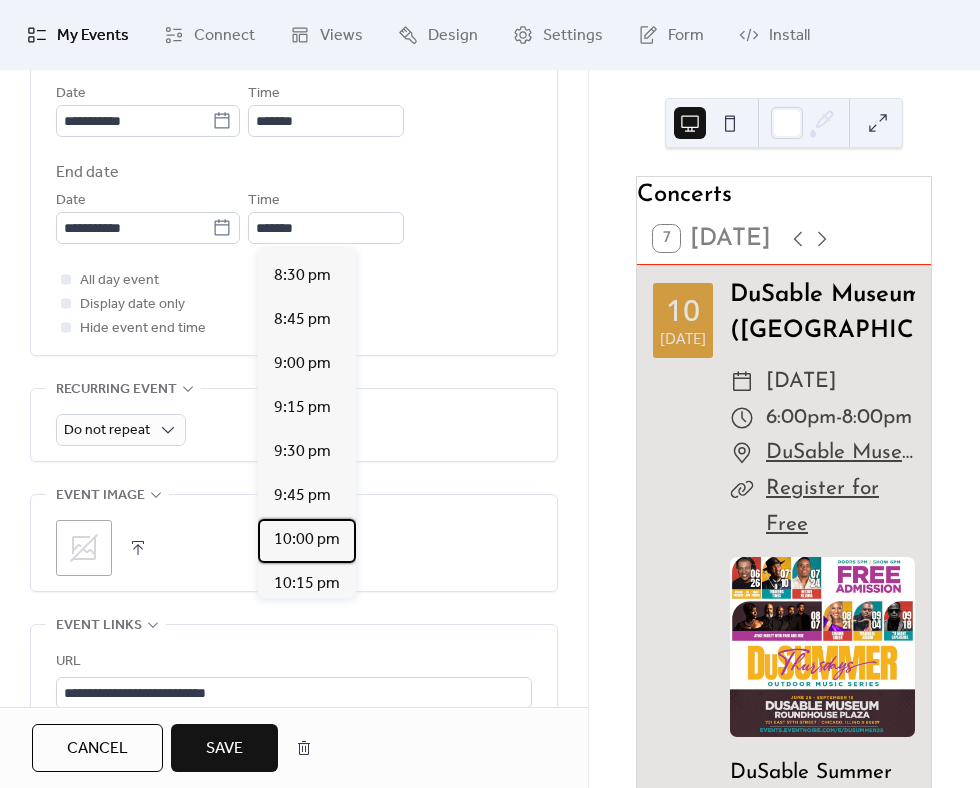 click on "10:00 pm" at bounding box center (307, 540) 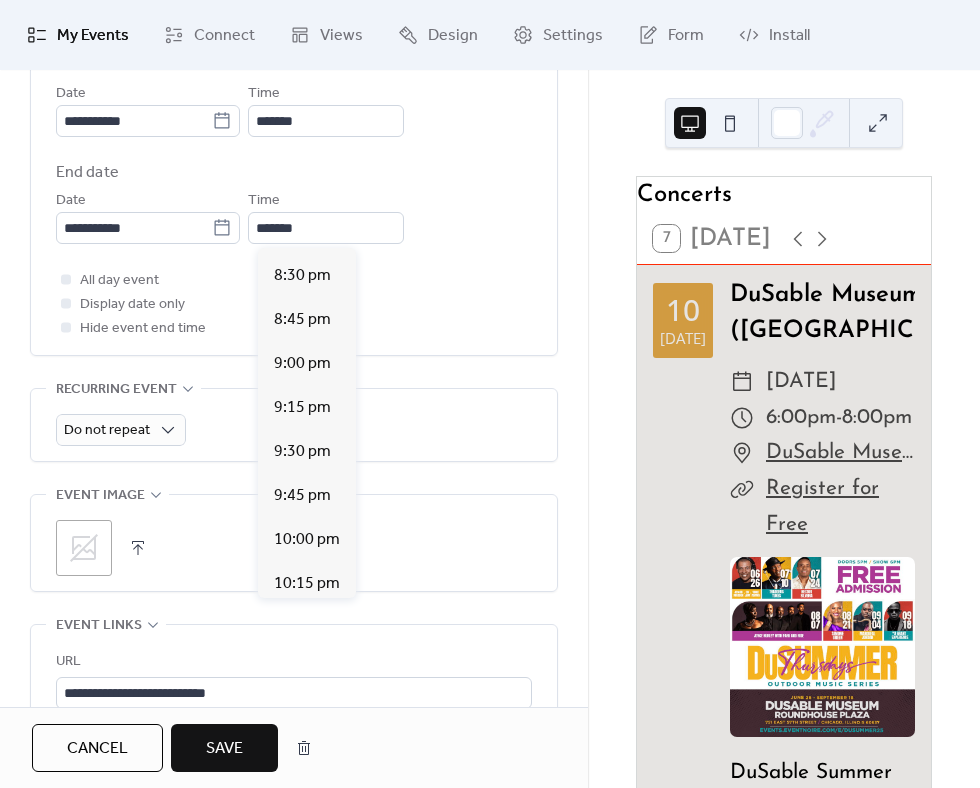 type on "********" 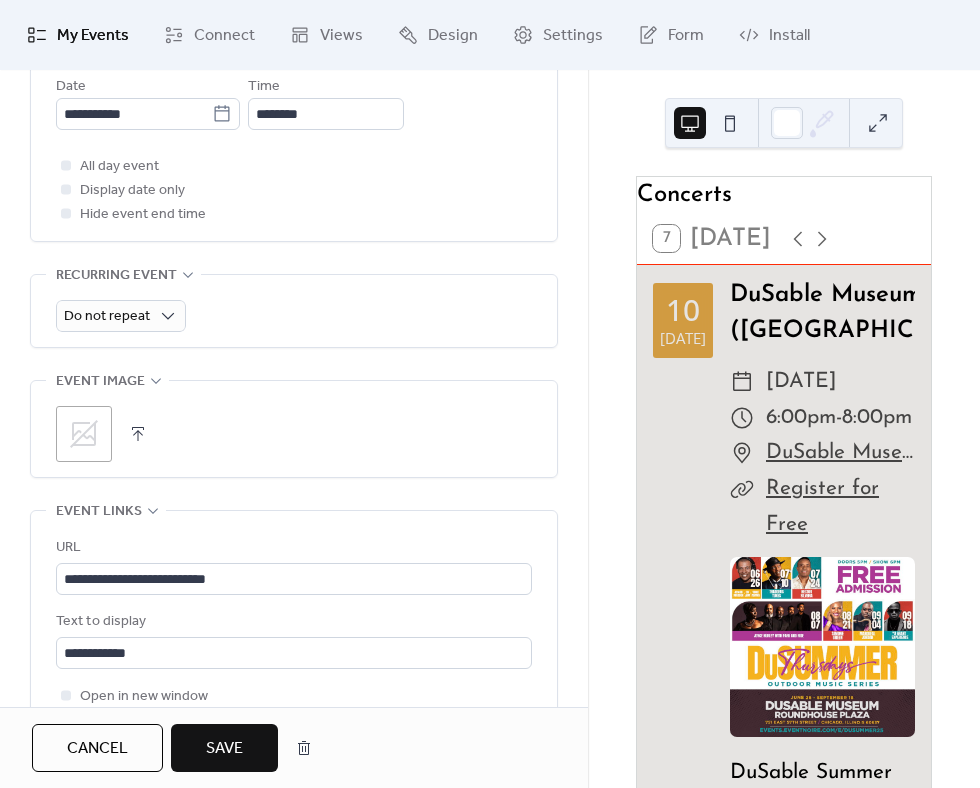 scroll, scrollTop: 902, scrollLeft: 0, axis: vertical 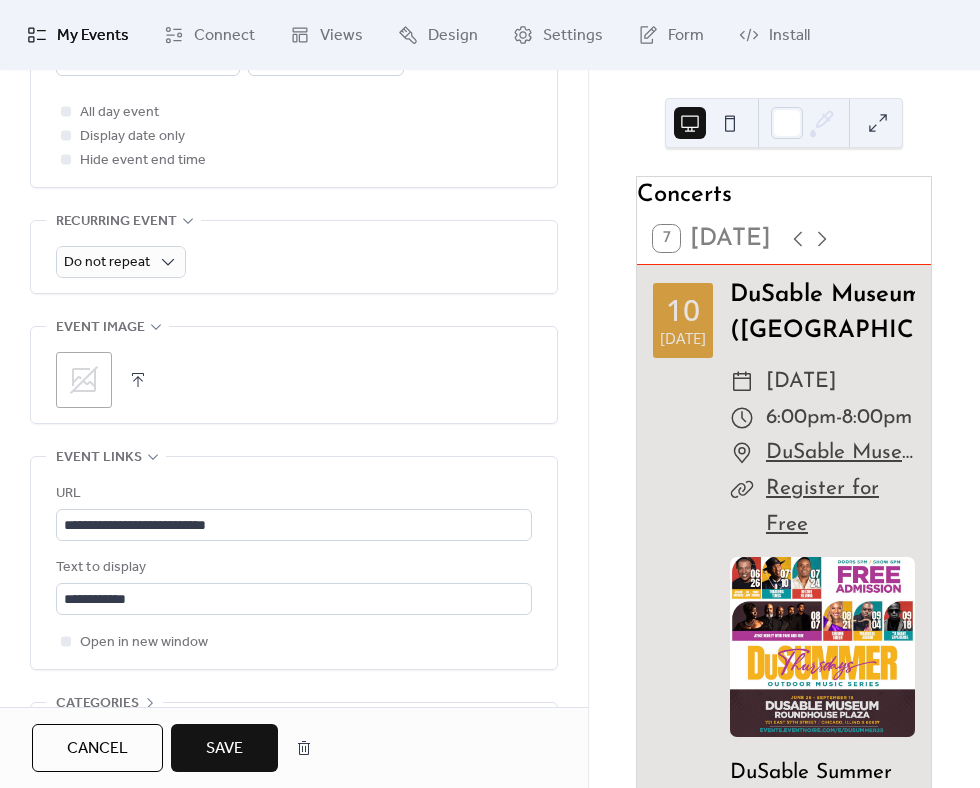 click on "Save" at bounding box center (224, 749) 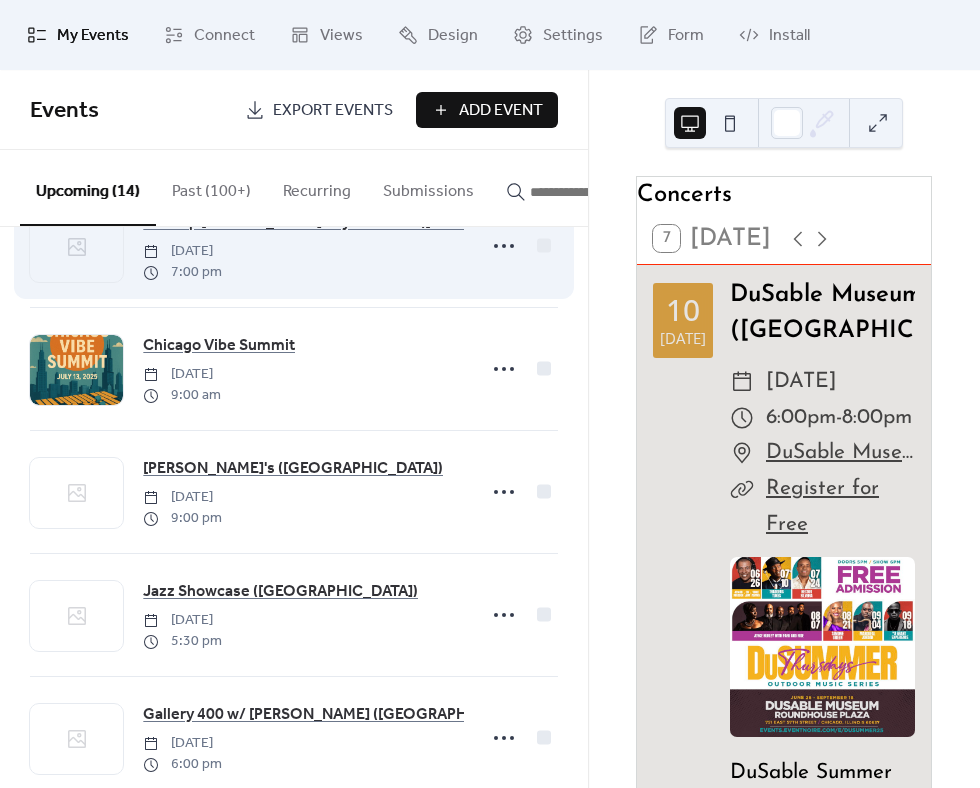 scroll, scrollTop: 0, scrollLeft: 0, axis: both 